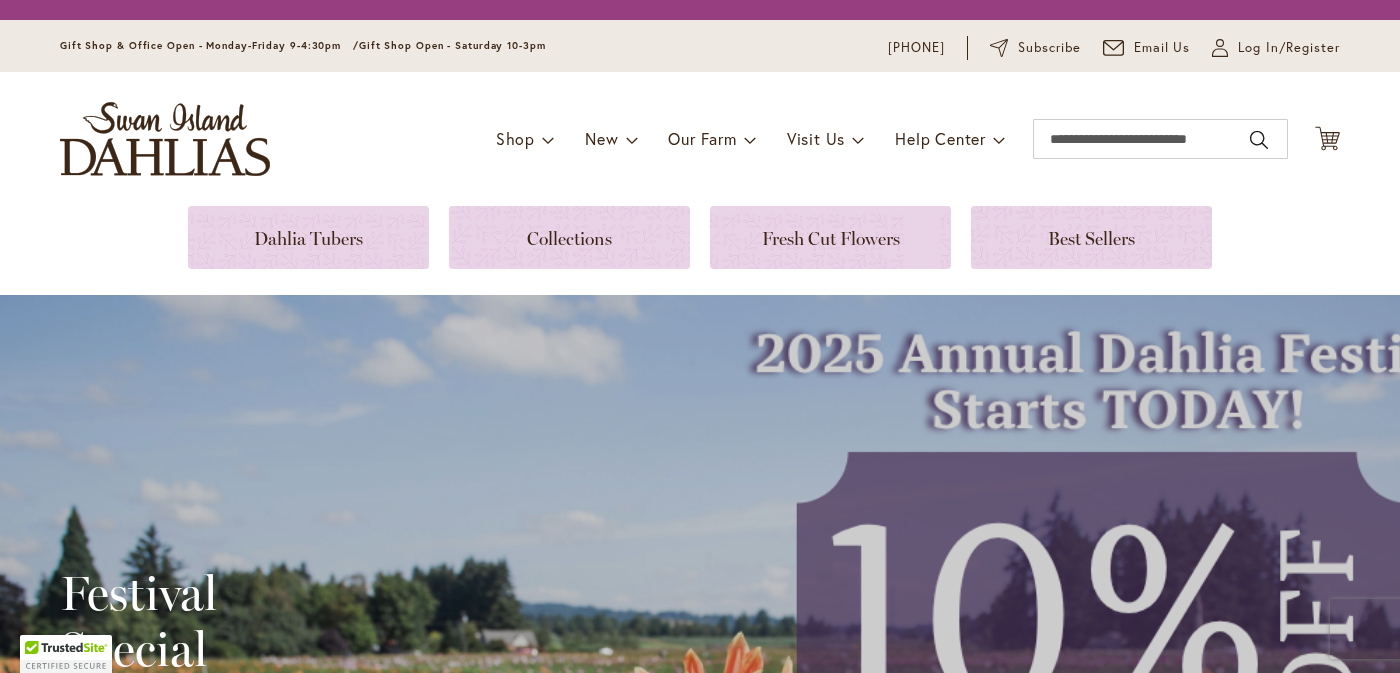 scroll, scrollTop: 0, scrollLeft: 0, axis: both 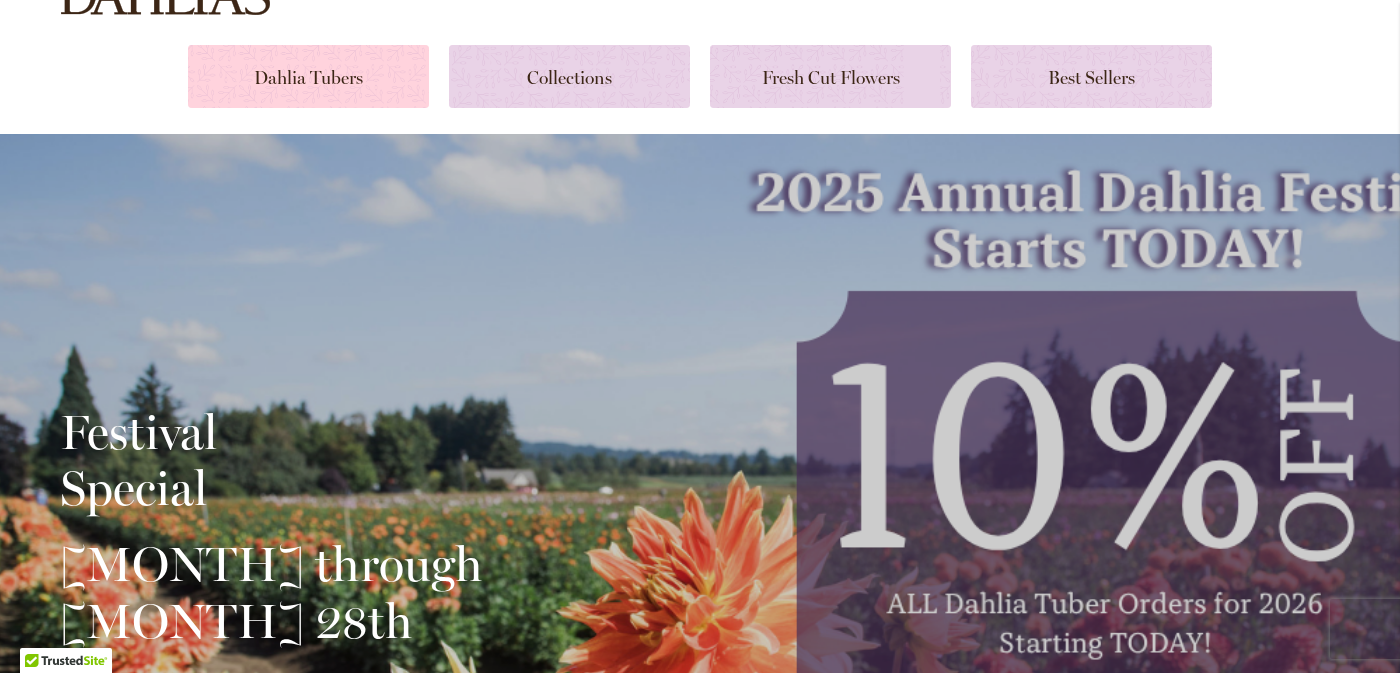 type on "**********" 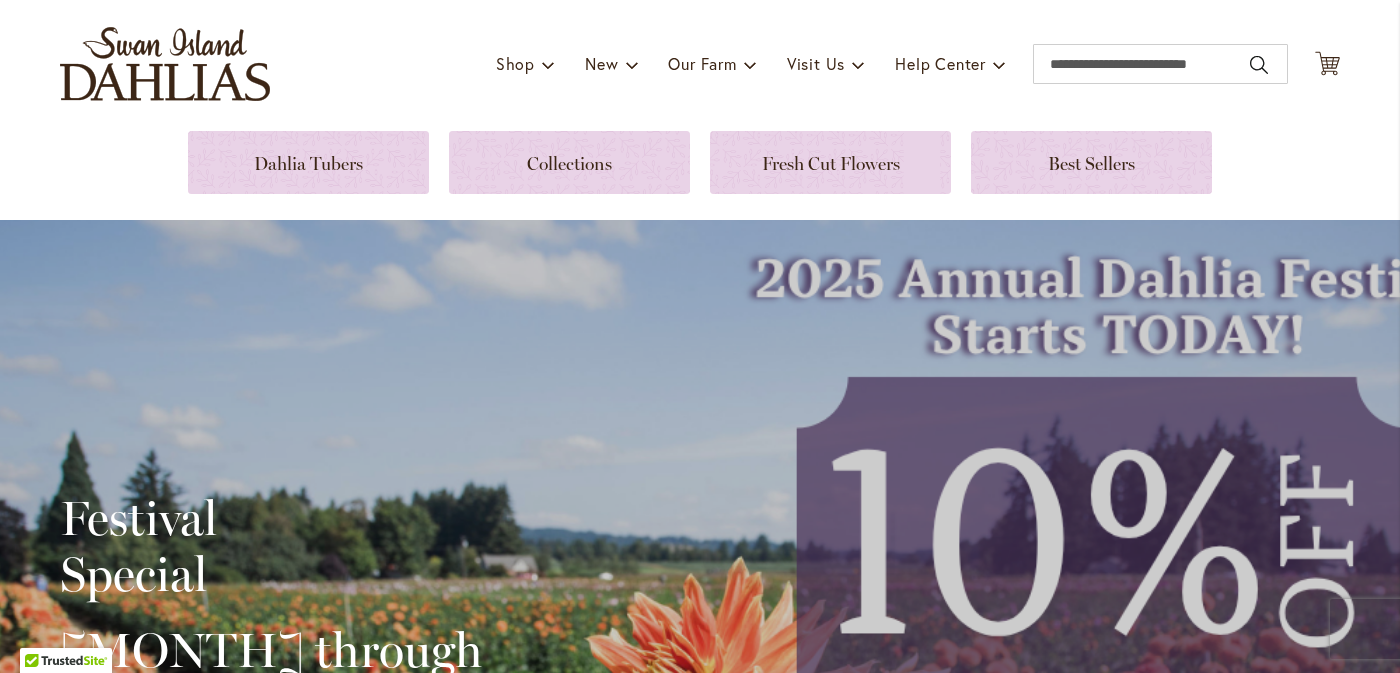 scroll, scrollTop: 100, scrollLeft: 0, axis: vertical 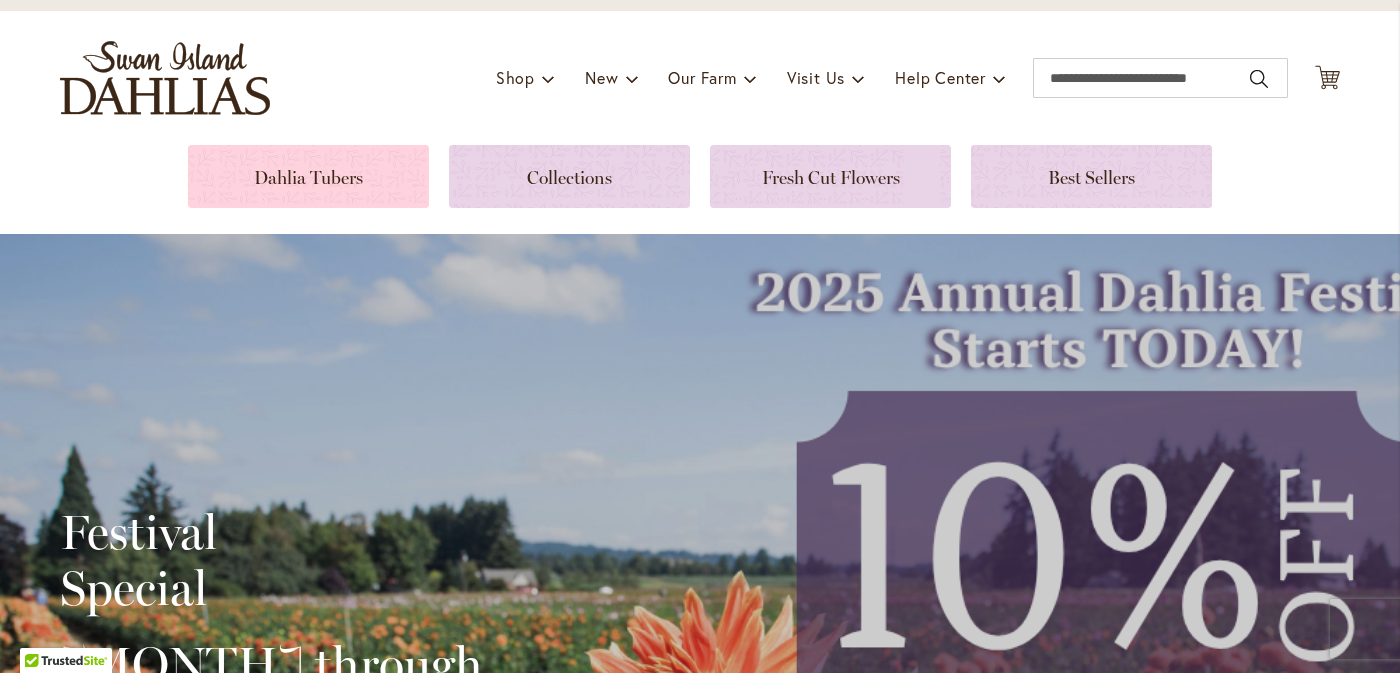 click at bounding box center [308, 176] 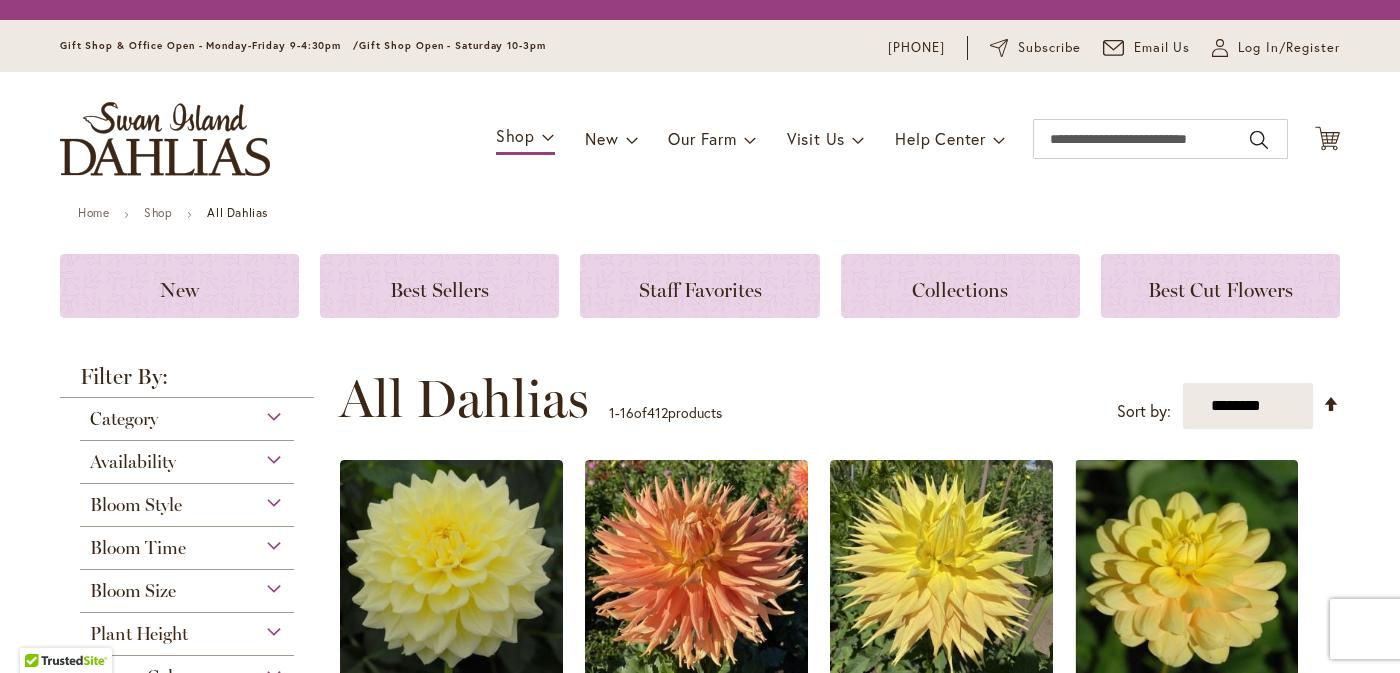 scroll, scrollTop: 0, scrollLeft: 0, axis: both 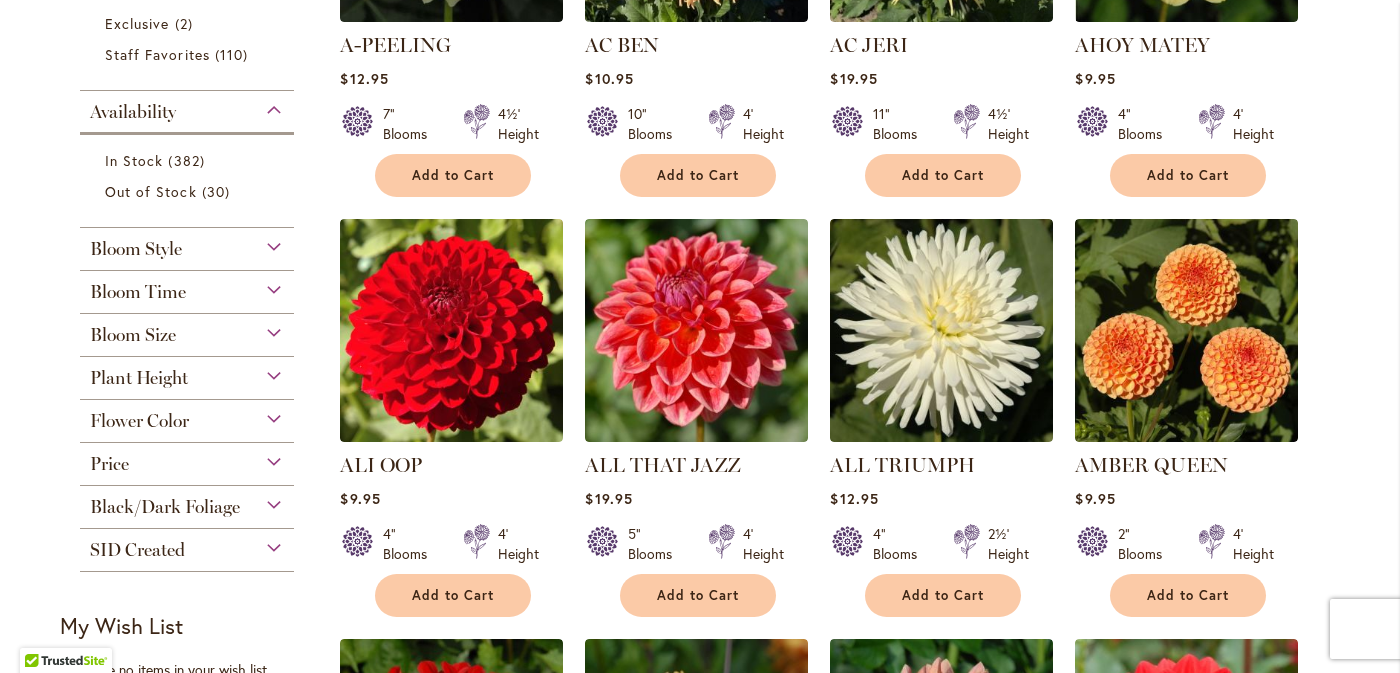type on "**********" 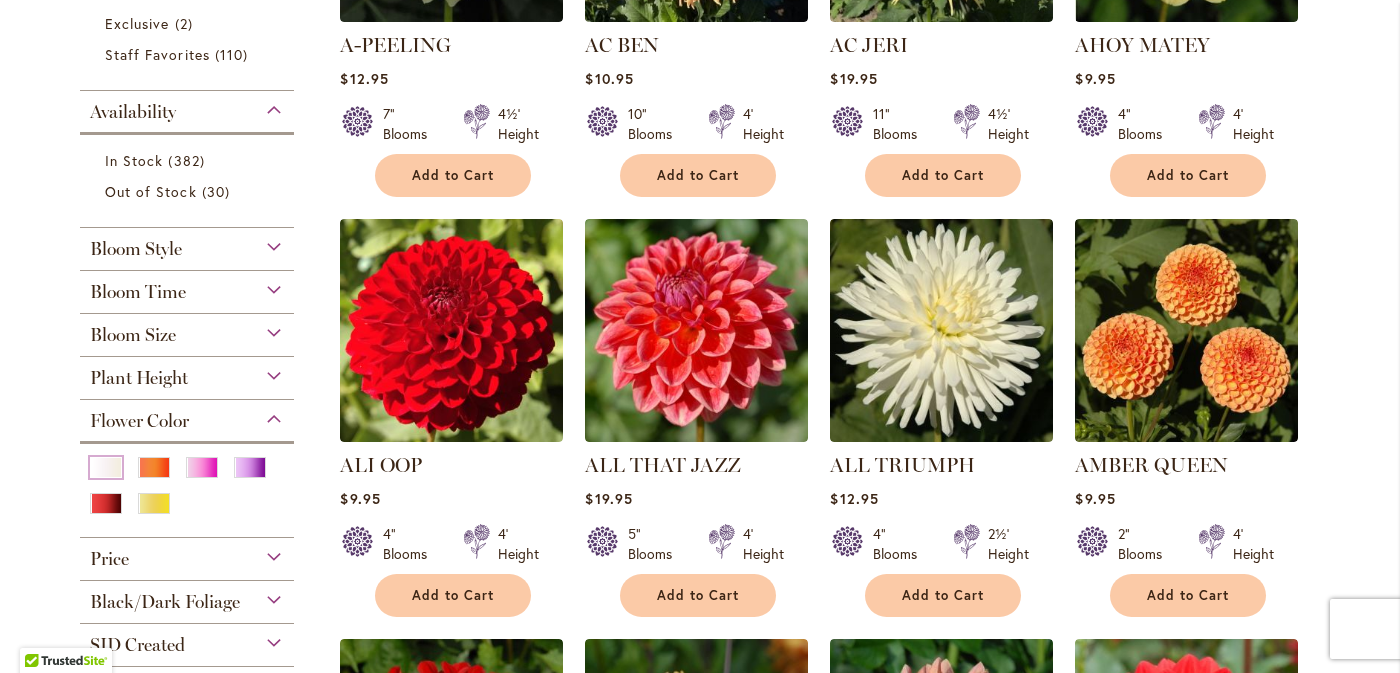 click at bounding box center (106, 467) 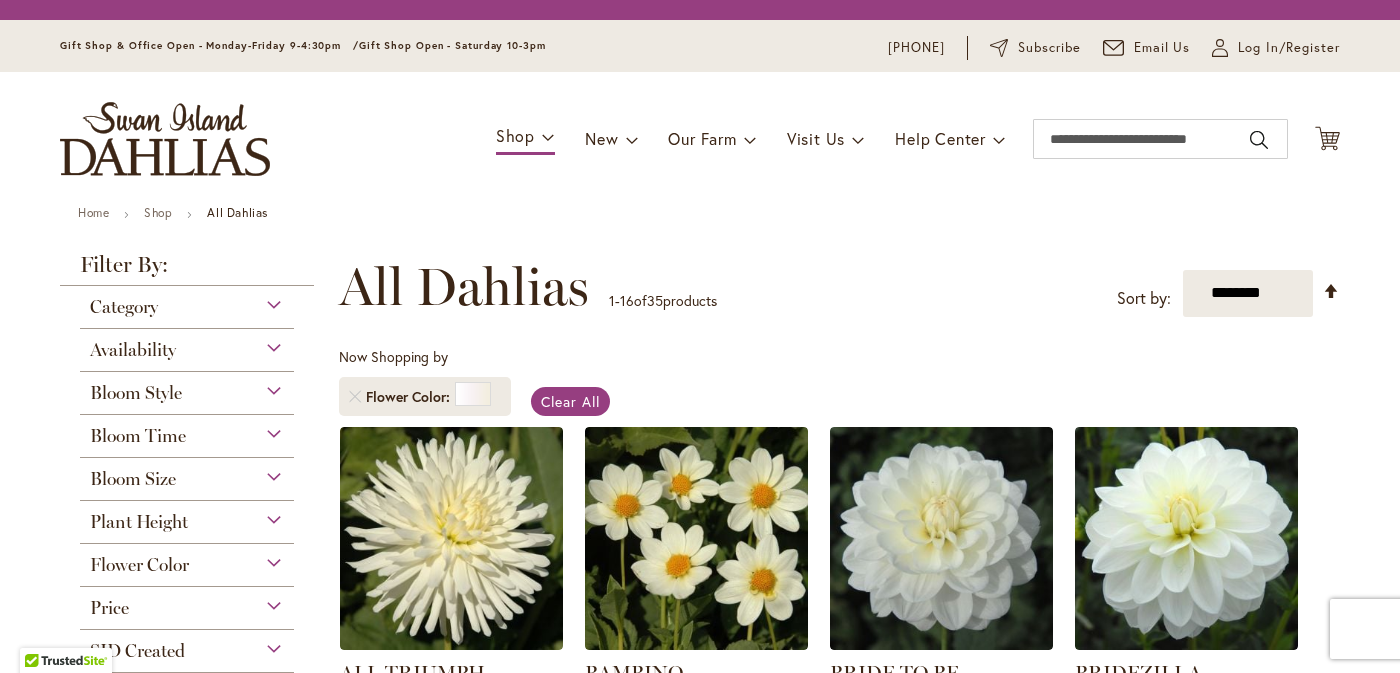 scroll, scrollTop: 0, scrollLeft: 0, axis: both 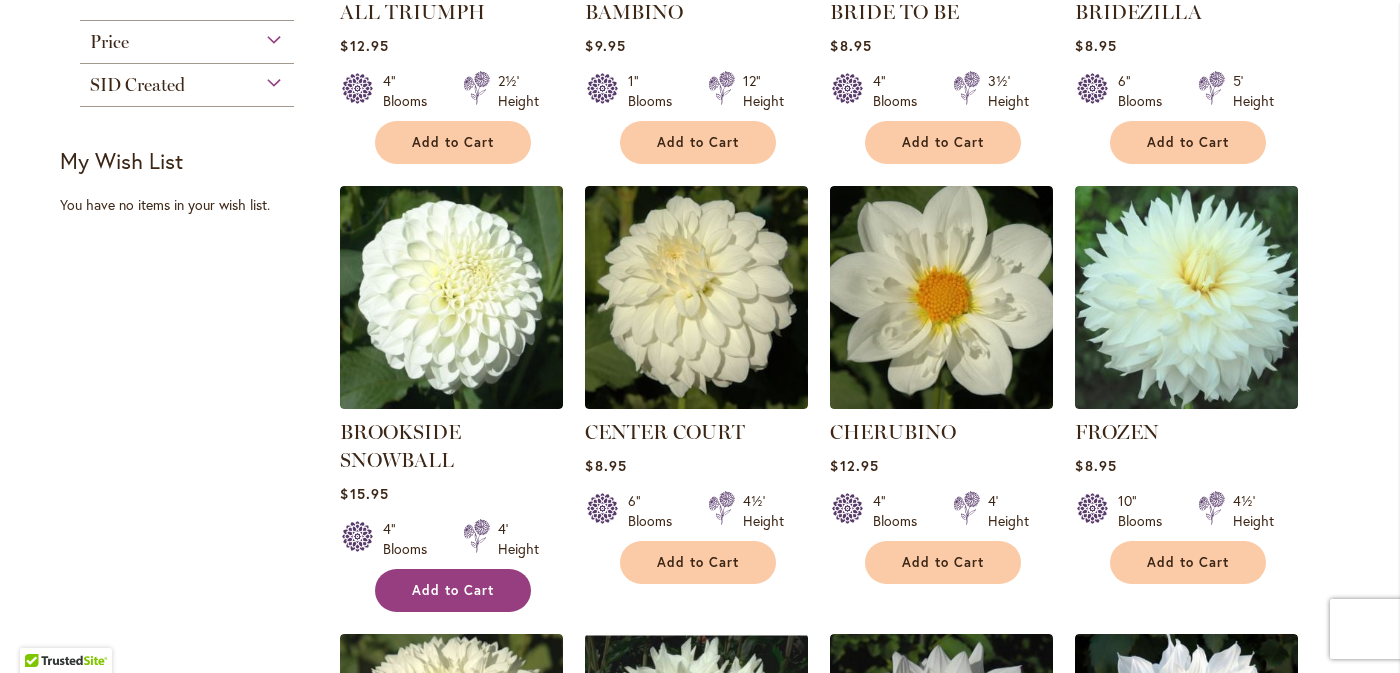 type on "**********" 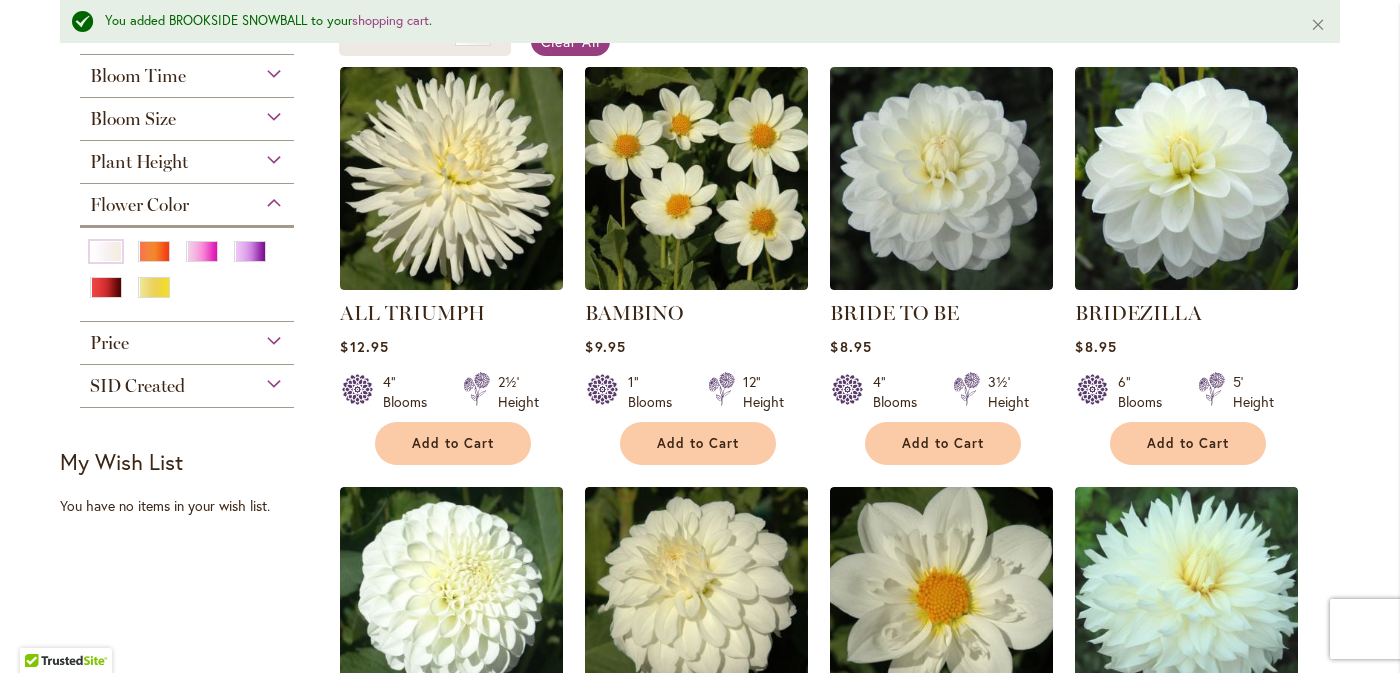 scroll, scrollTop: 352, scrollLeft: 0, axis: vertical 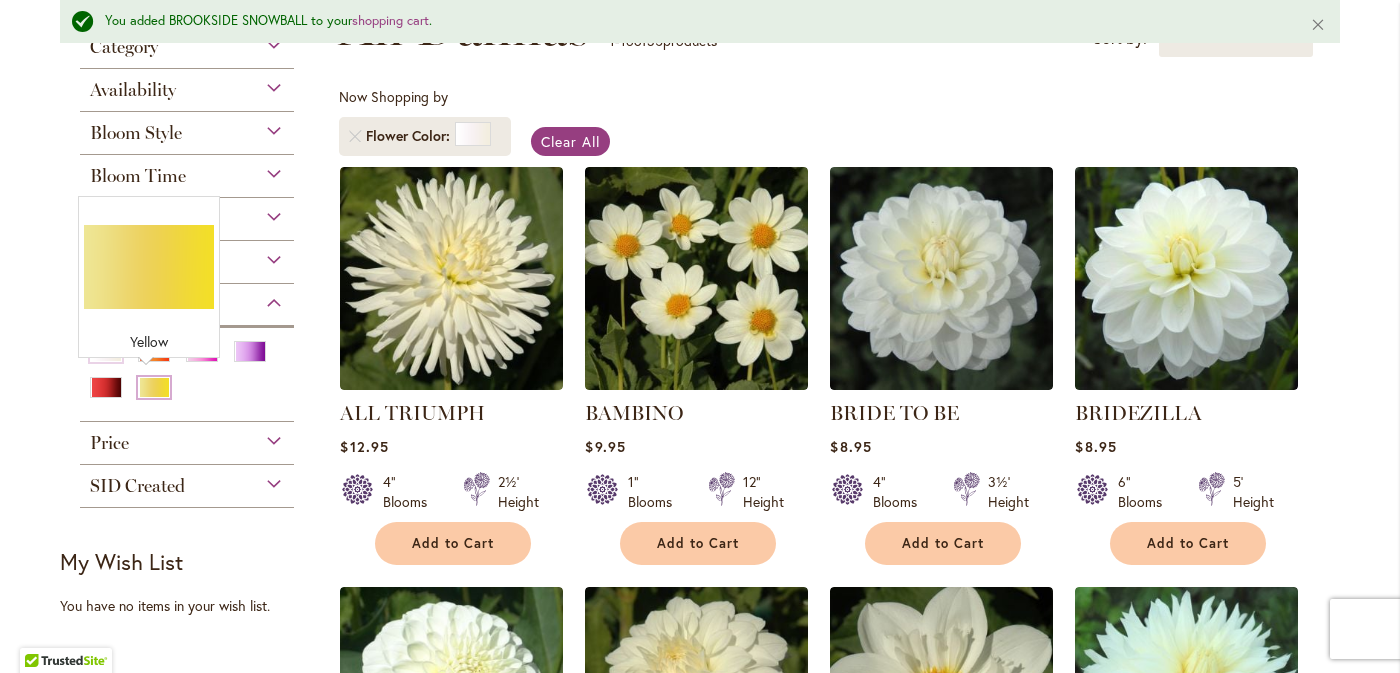 click at bounding box center [154, 387] 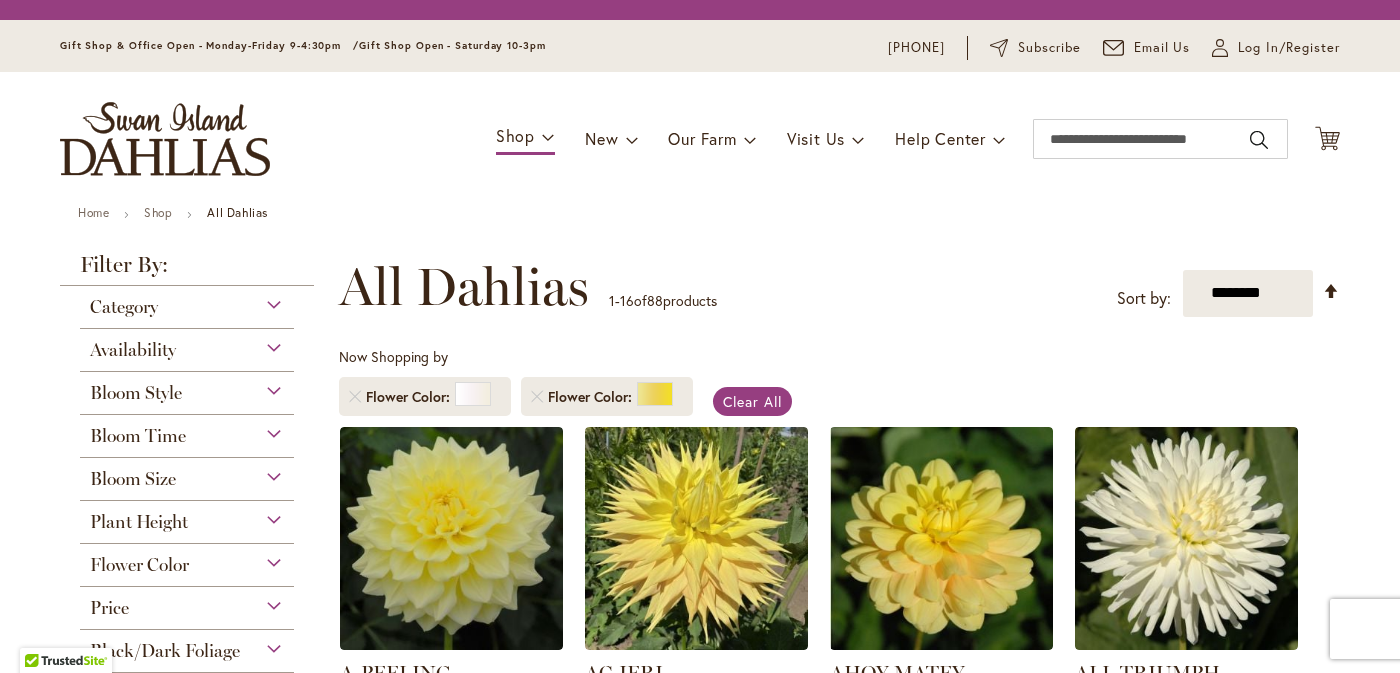 scroll, scrollTop: 0, scrollLeft: 0, axis: both 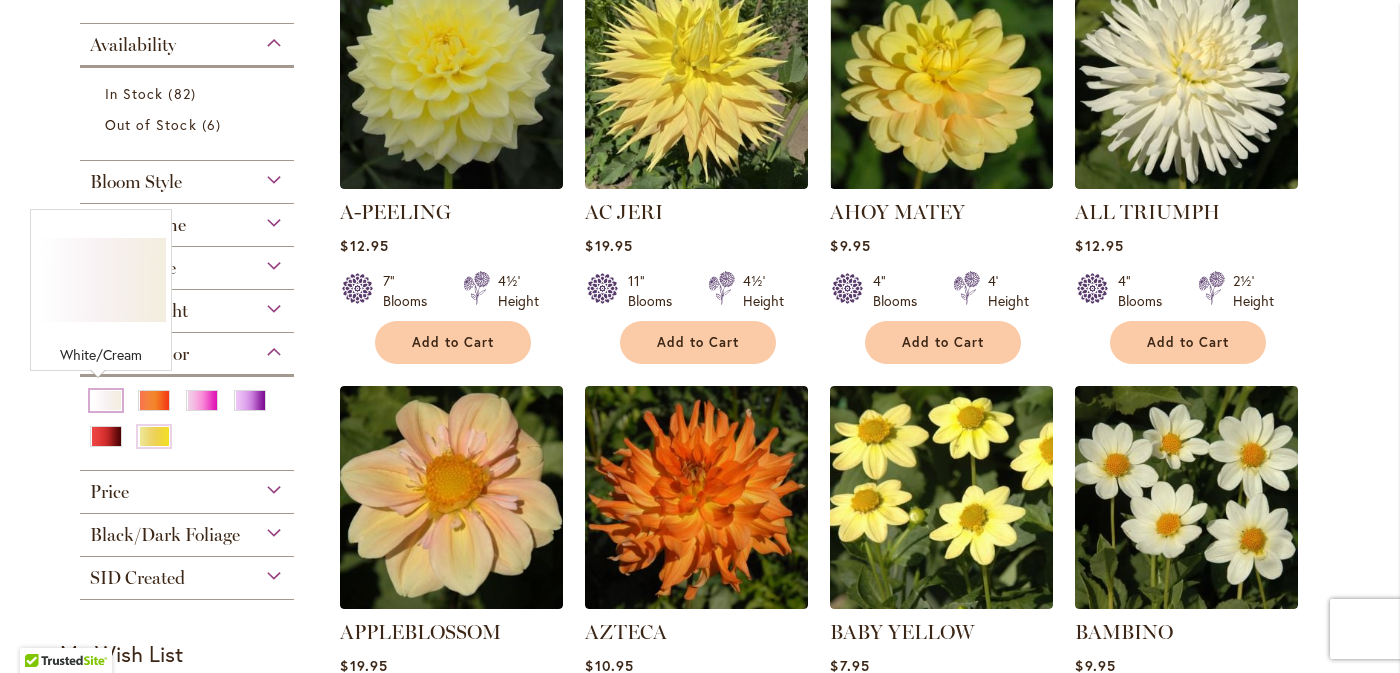 type on "**********" 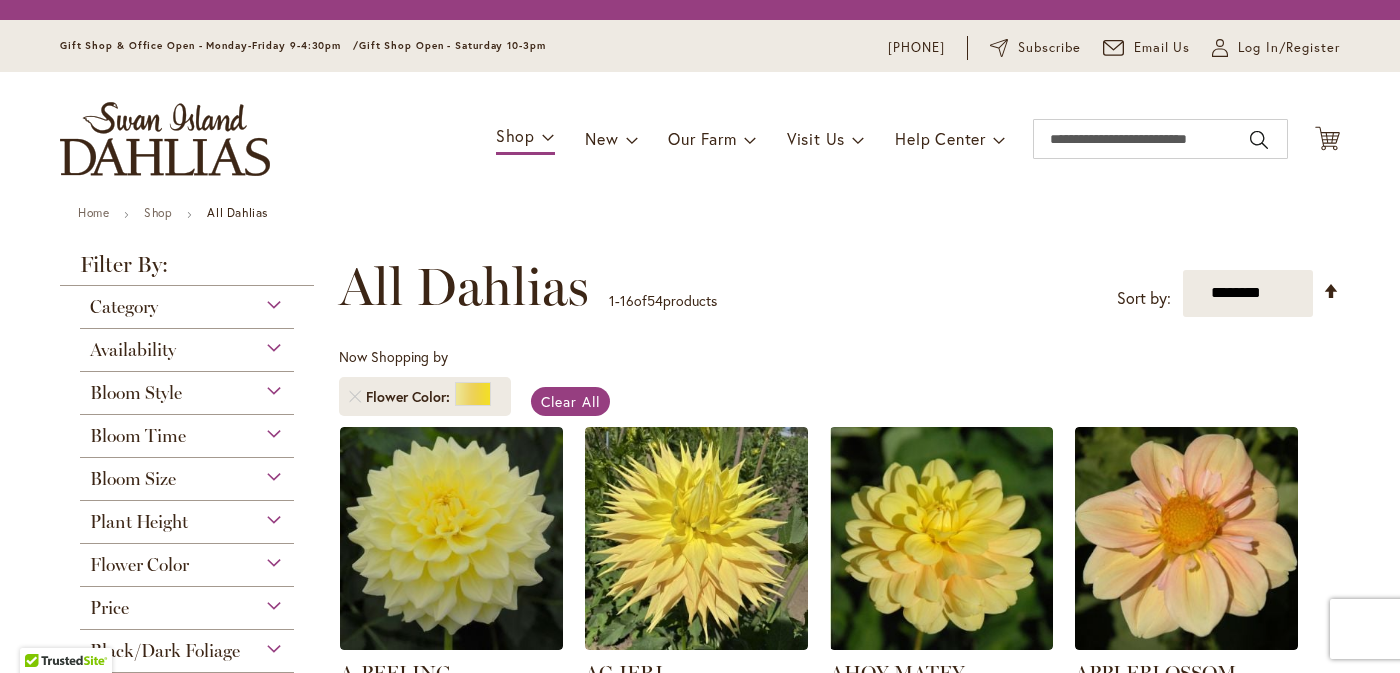 scroll, scrollTop: 0, scrollLeft: 0, axis: both 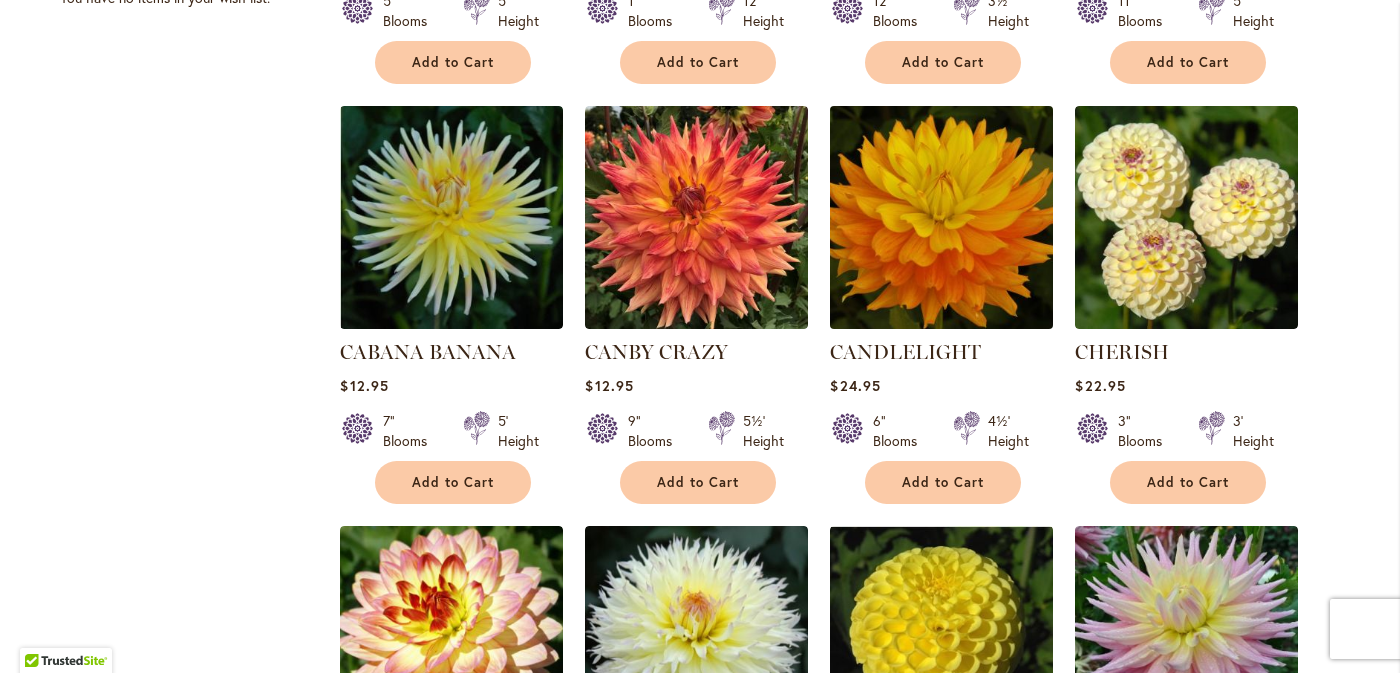 type on "**********" 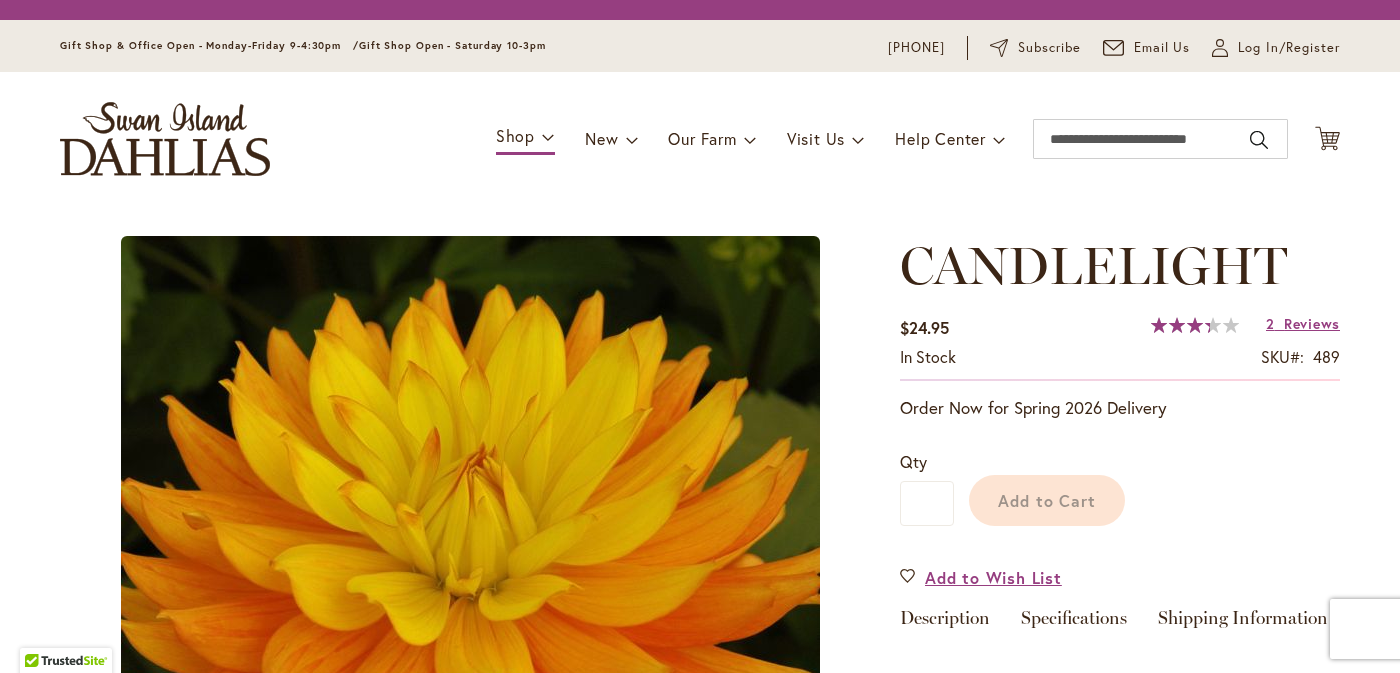 scroll, scrollTop: 0, scrollLeft: 0, axis: both 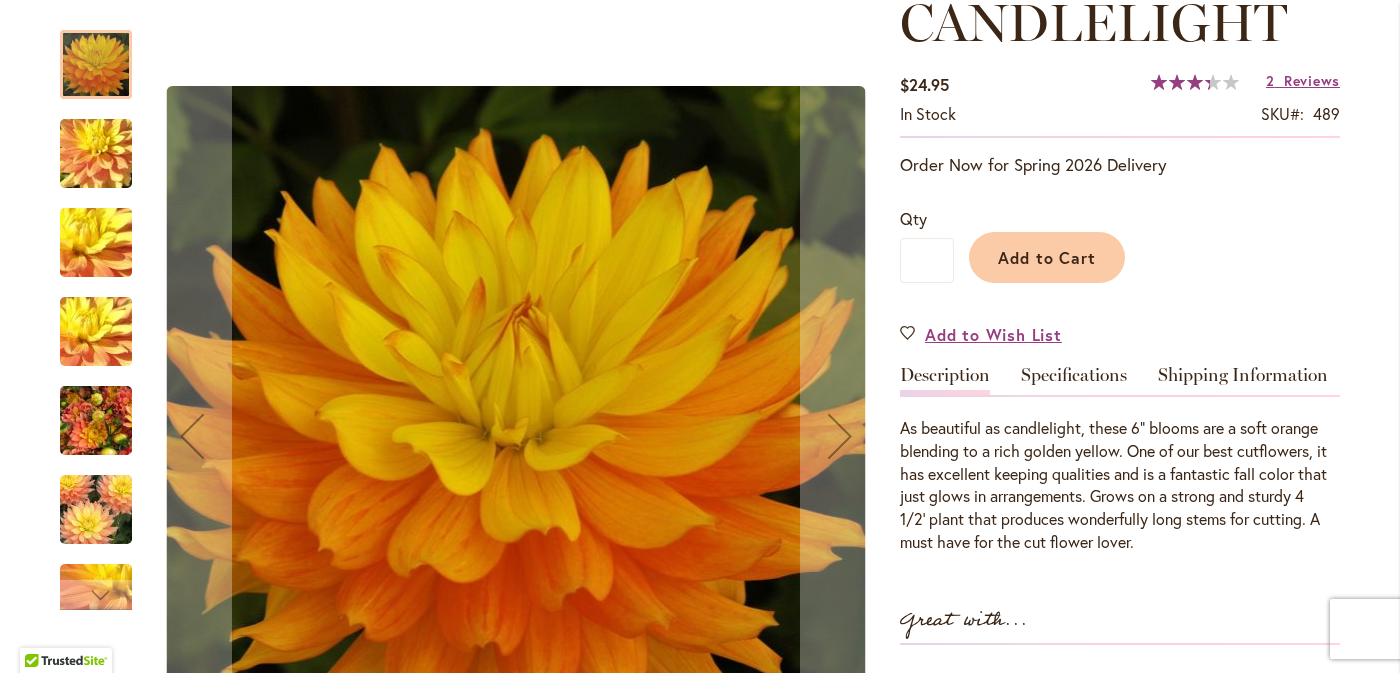 type on "**********" 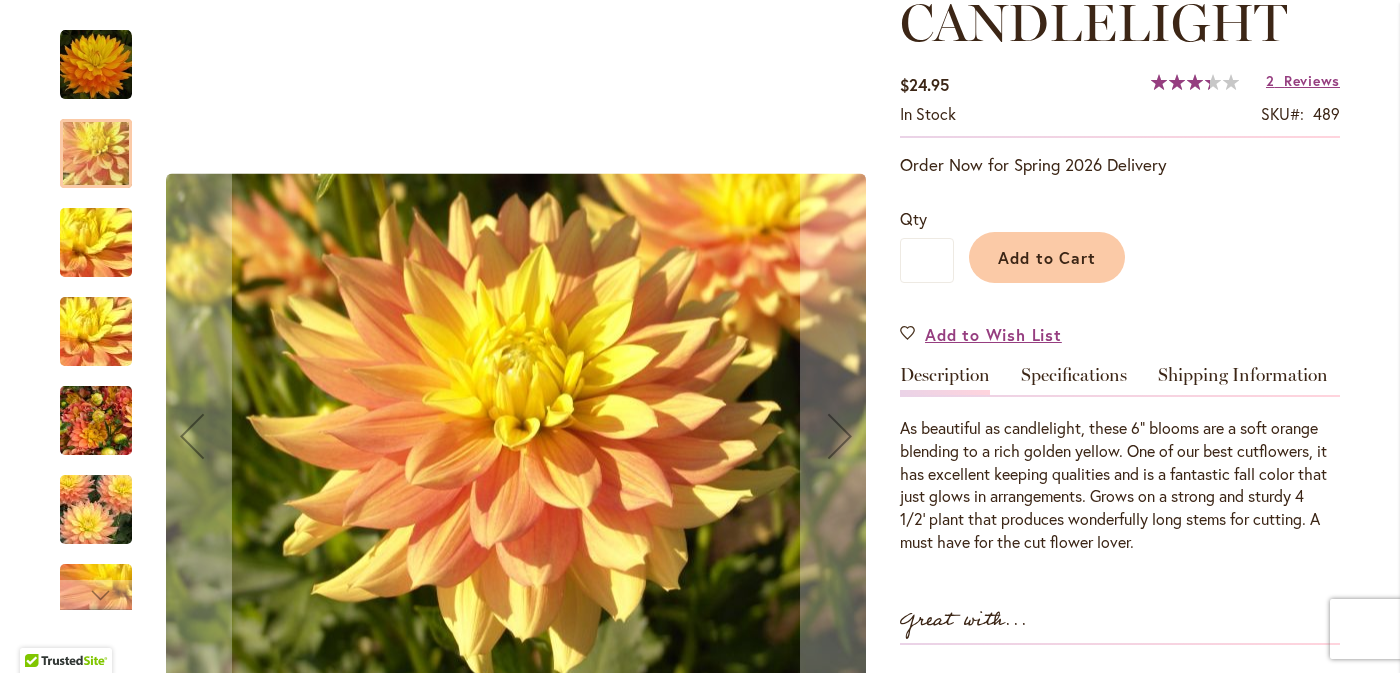click at bounding box center [96, 243] 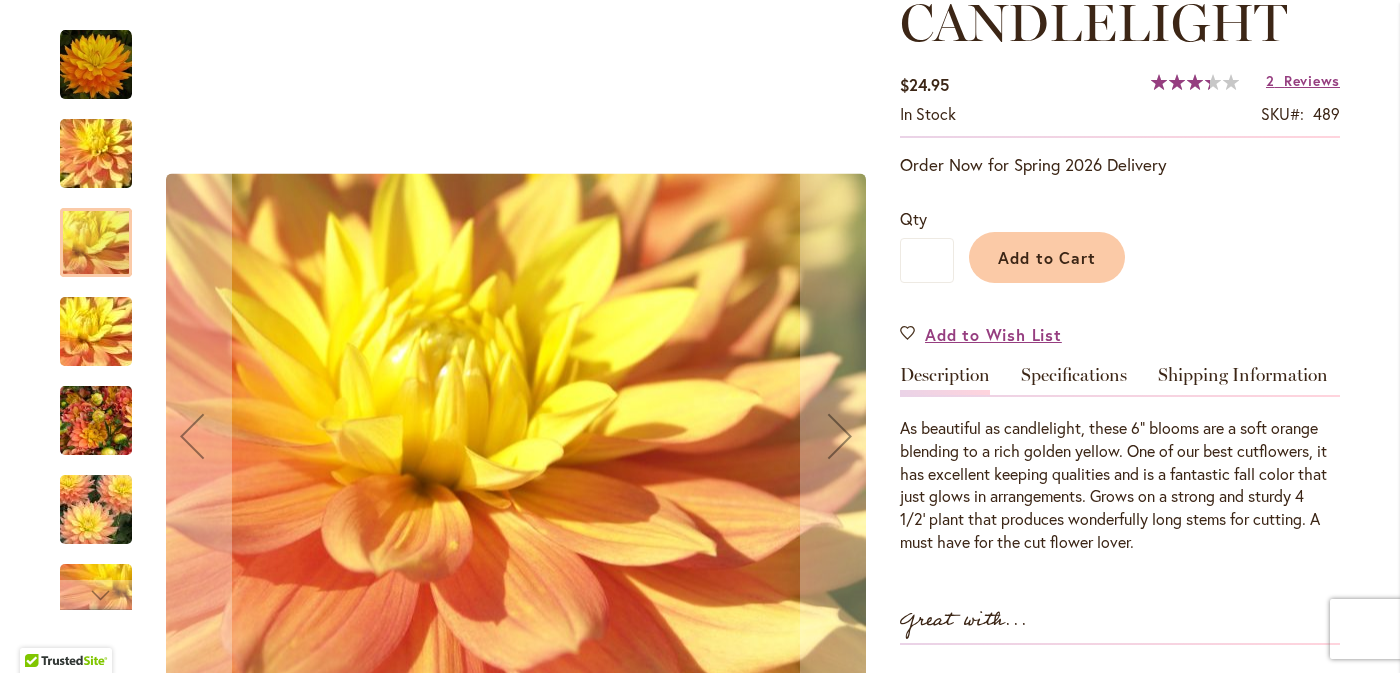 click at bounding box center (96, 332) 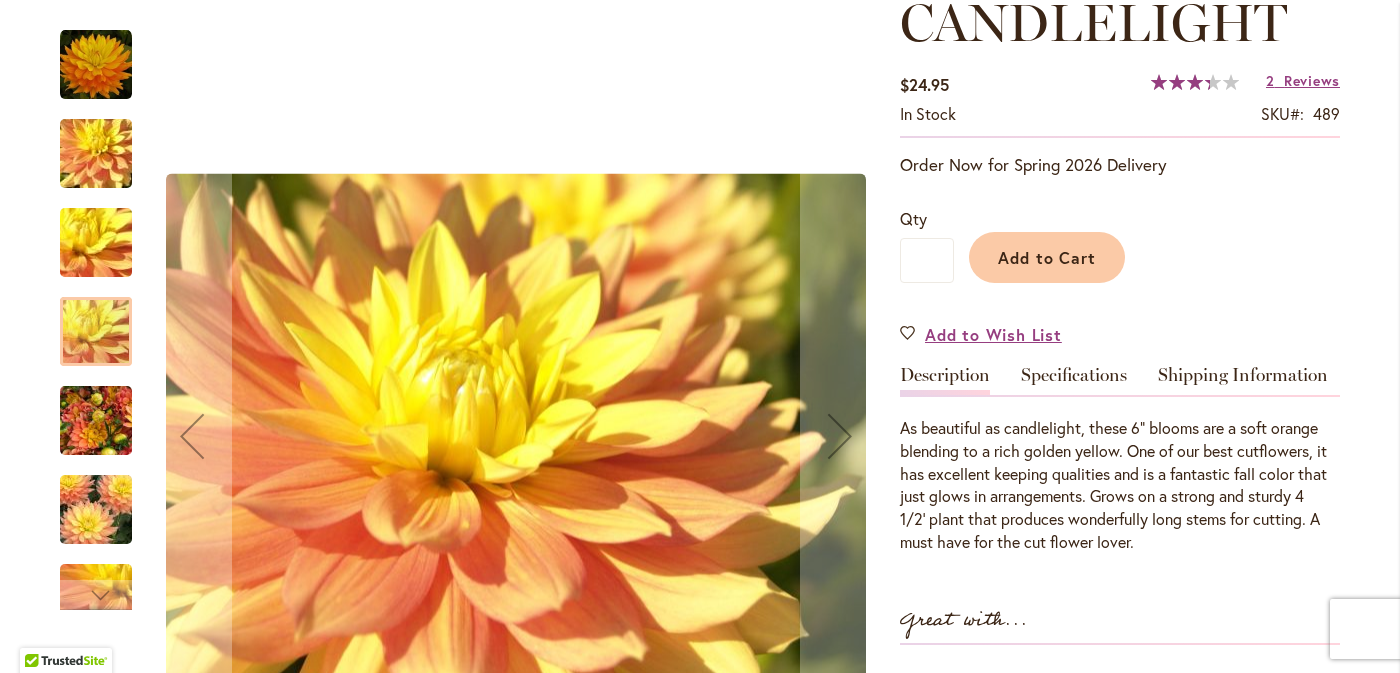 scroll, scrollTop: 500, scrollLeft: 0, axis: vertical 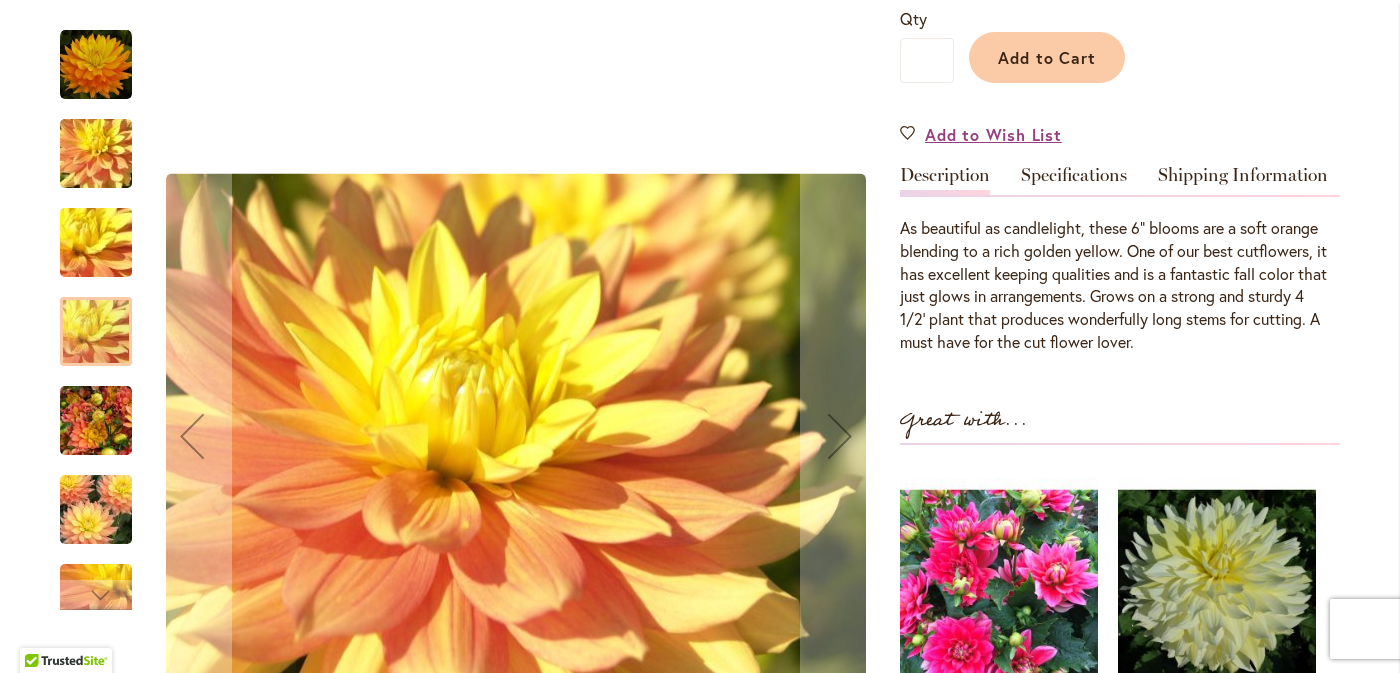 click at bounding box center [96, 421] 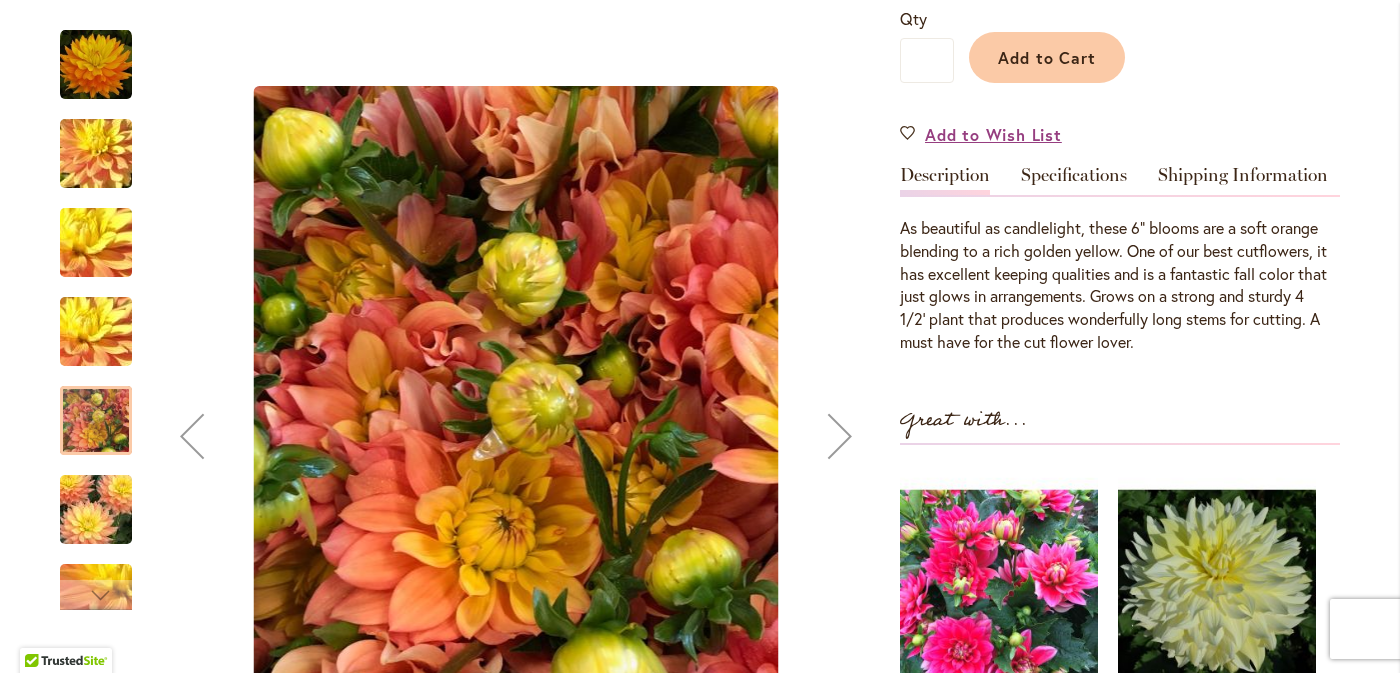click at bounding box center (96, 510) 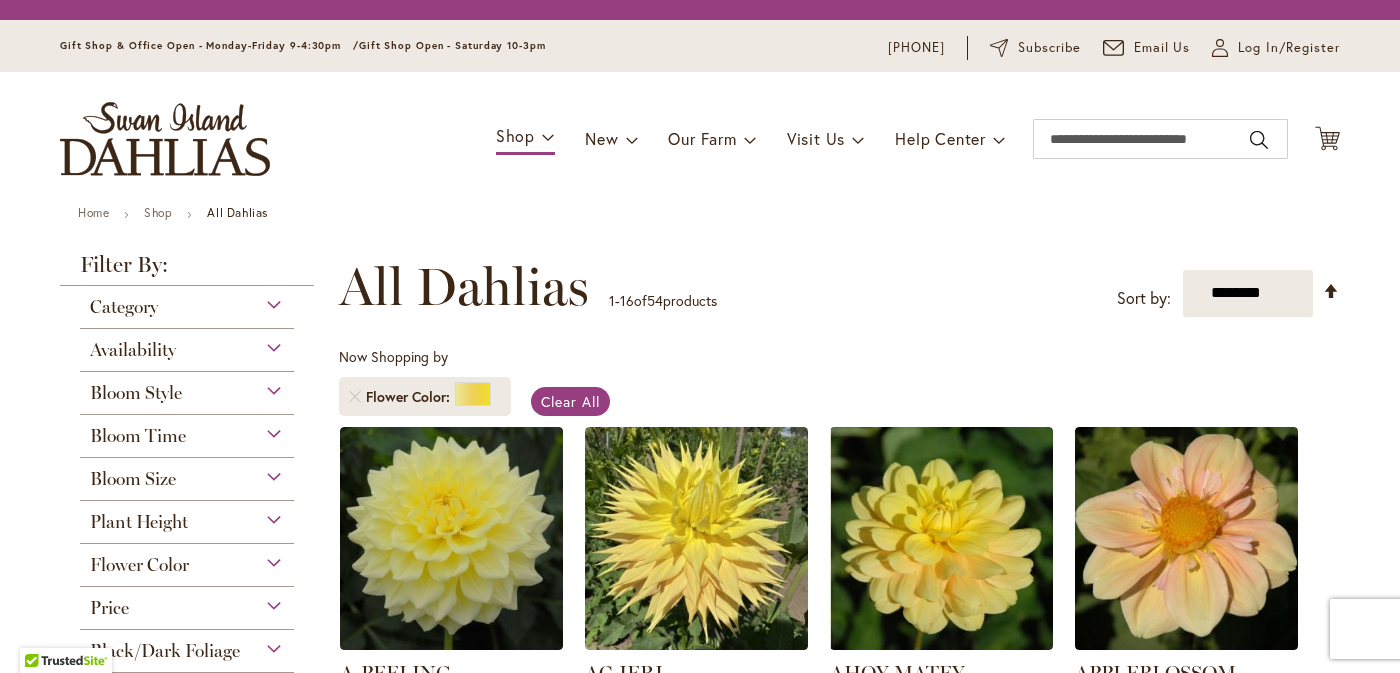 scroll, scrollTop: 0, scrollLeft: 0, axis: both 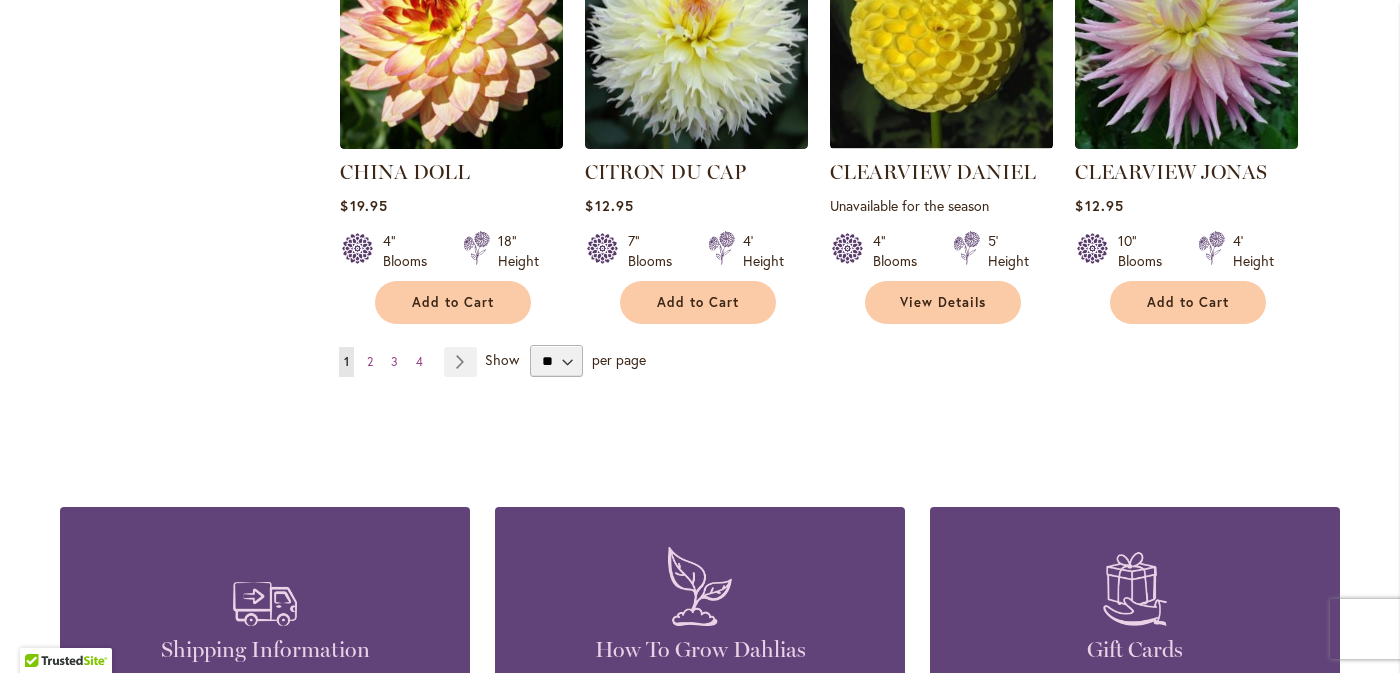 type on "**********" 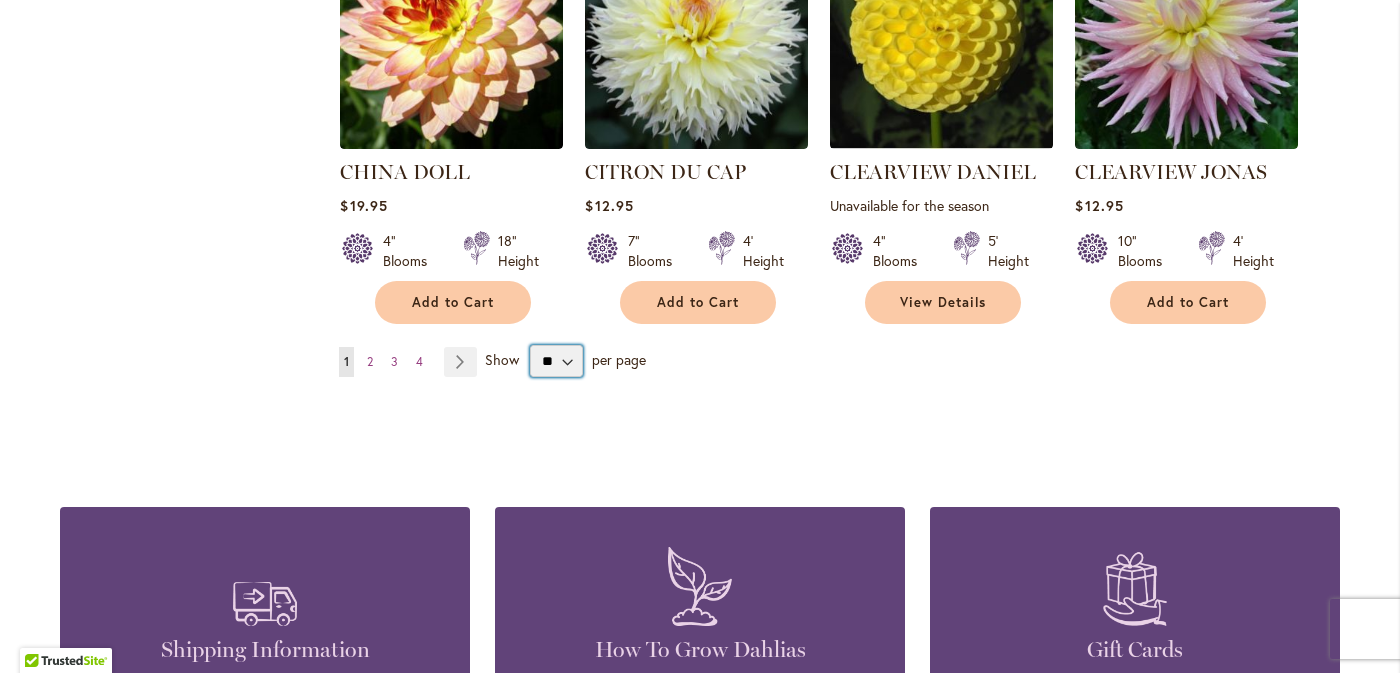 click on "**
**
**
**" at bounding box center (556, 361) 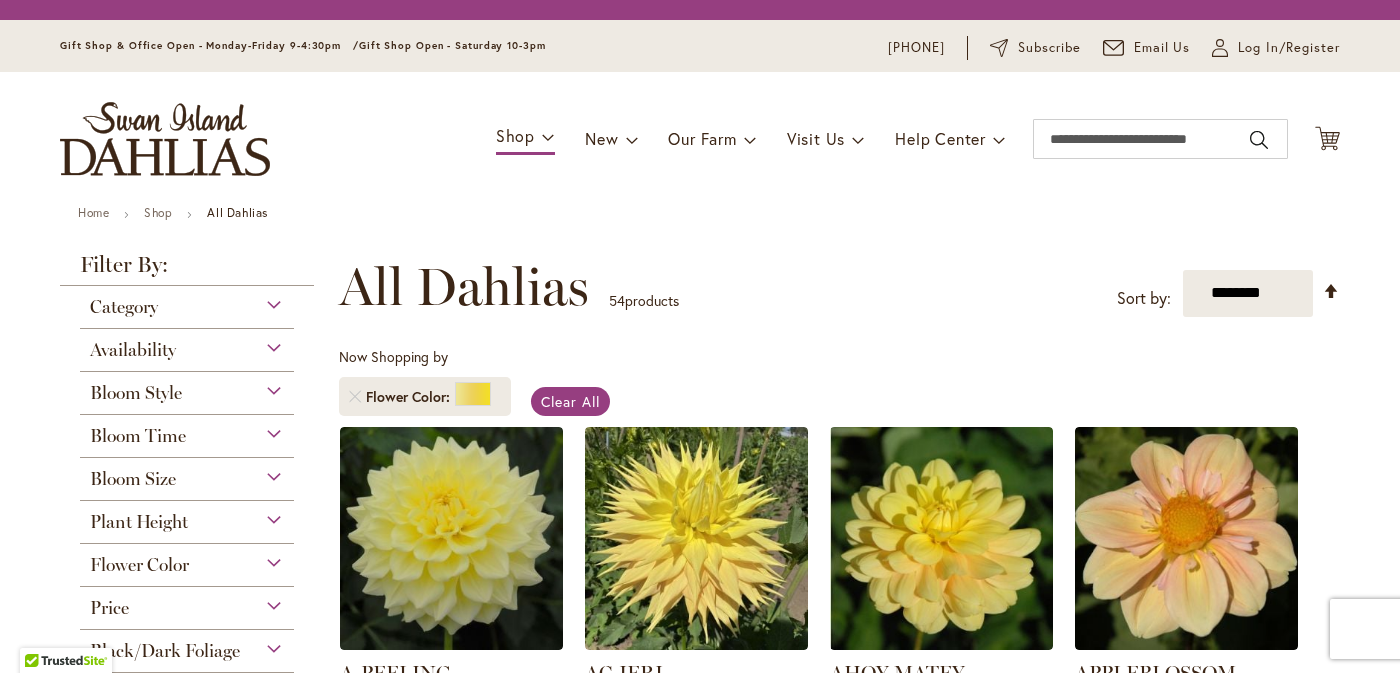 scroll, scrollTop: 0, scrollLeft: 0, axis: both 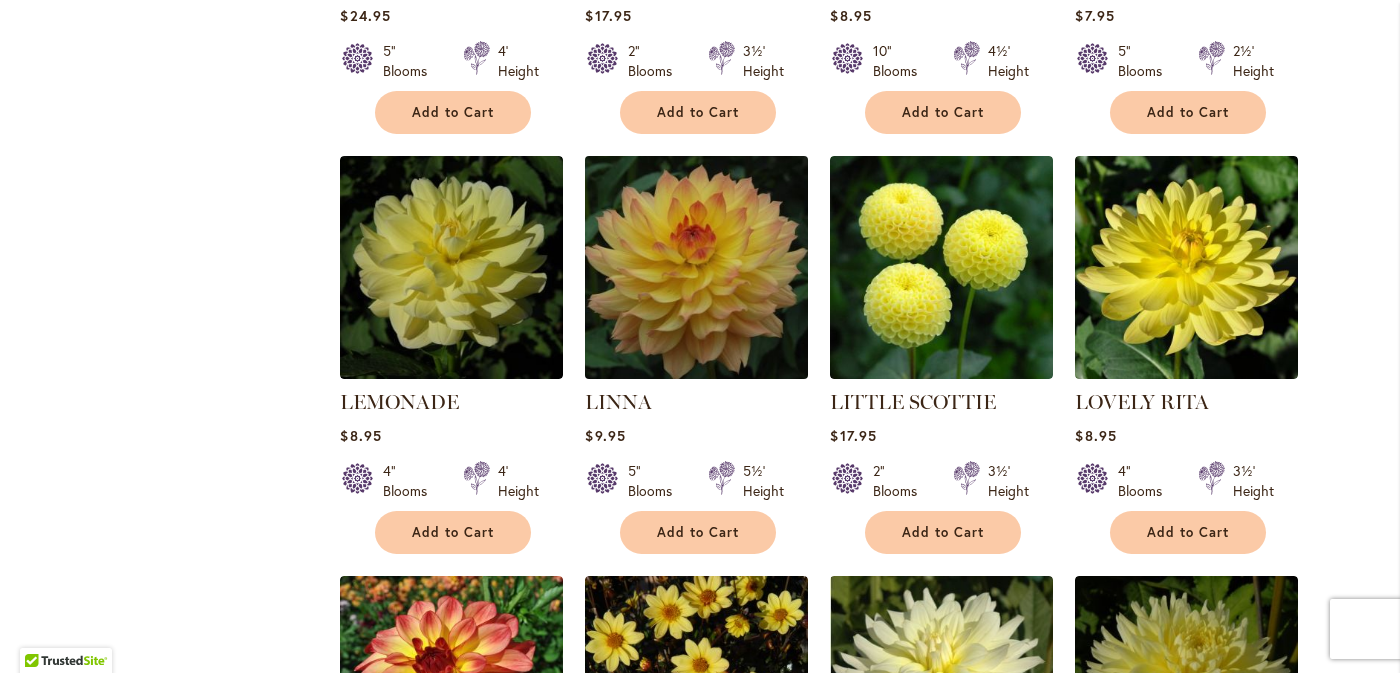 type on "**********" 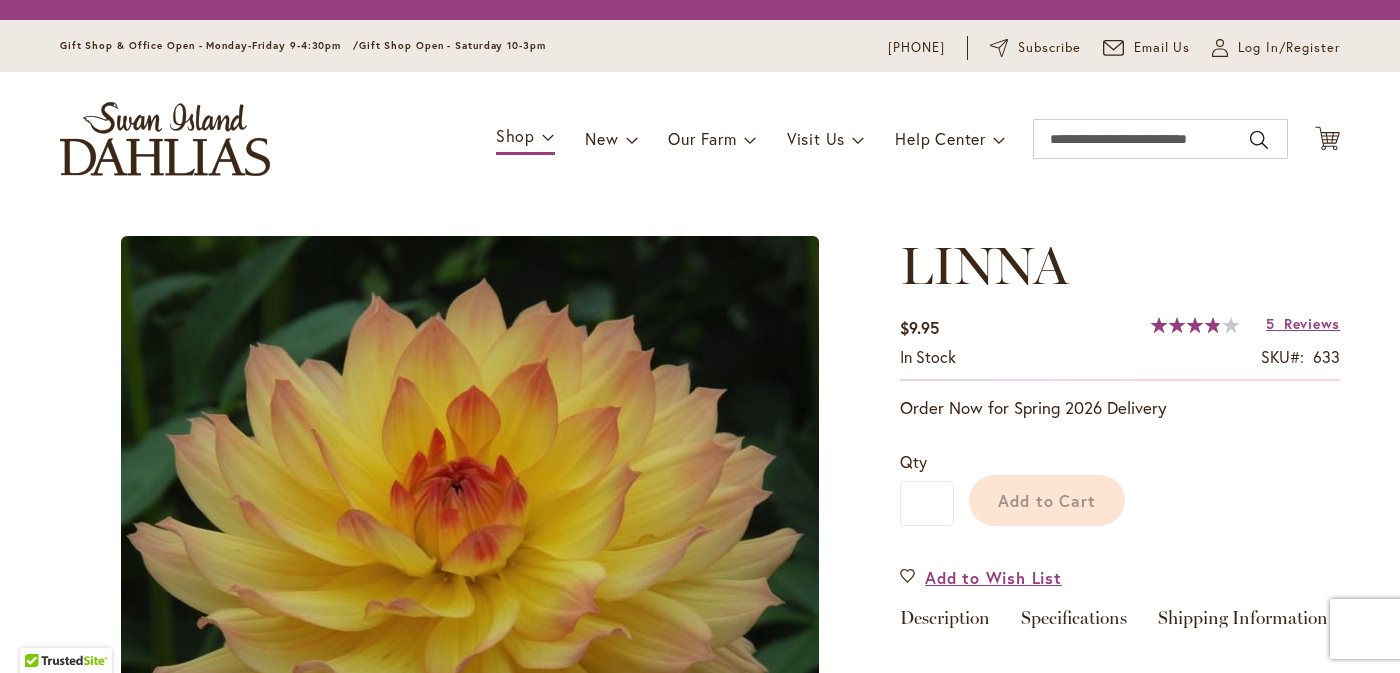 scroll, scrollTop: 0, scrollLeft: 0, axis: both 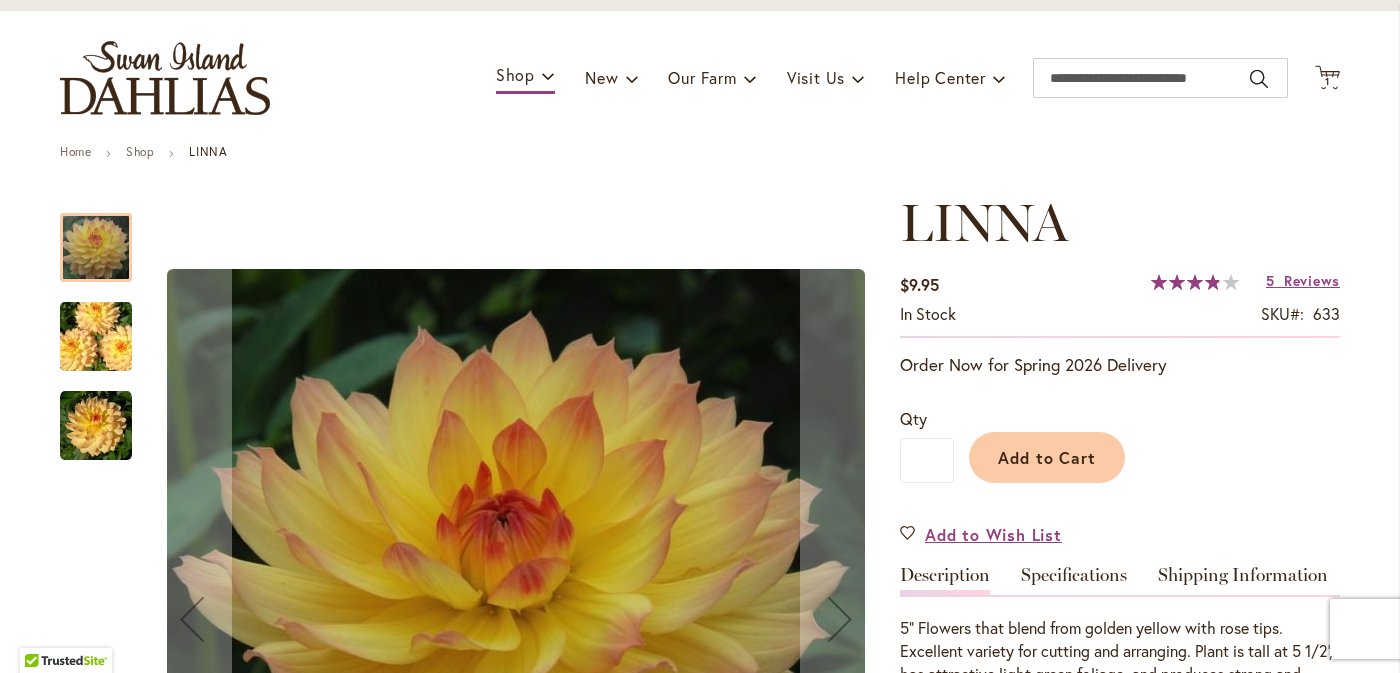 type on "**********" 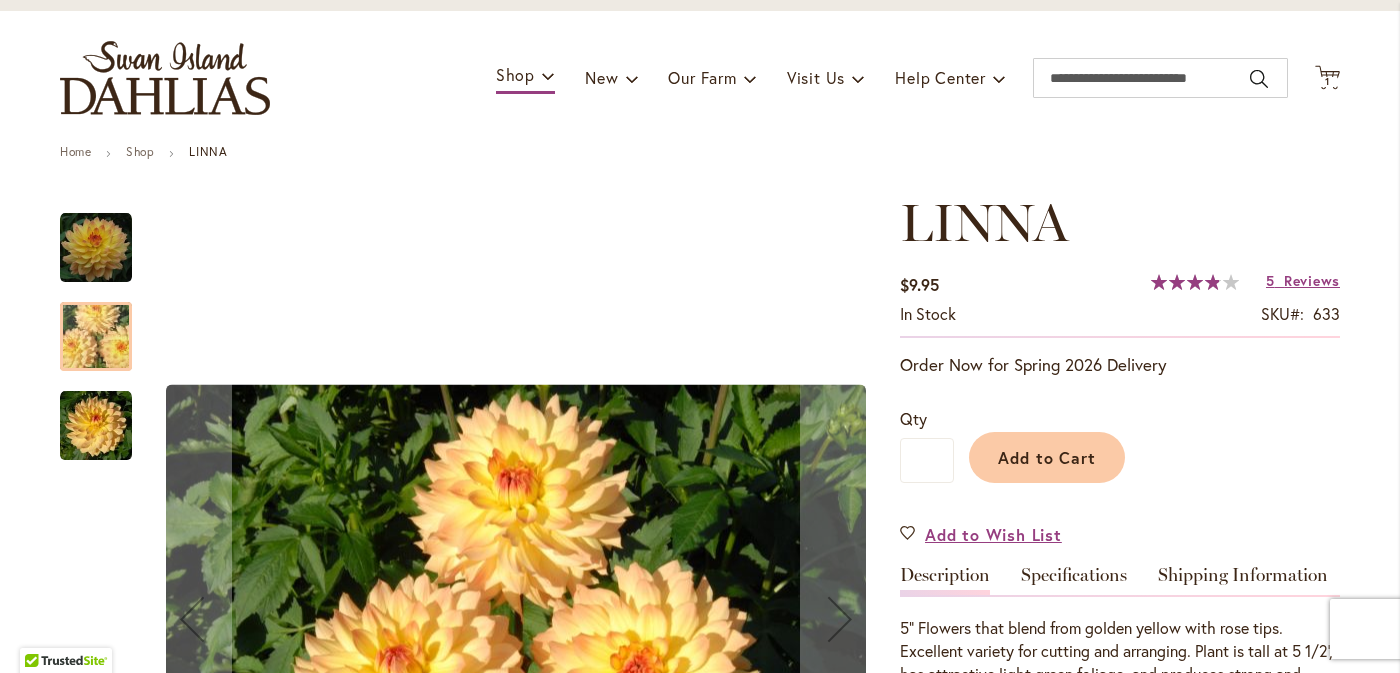 click at bounding box center [96, 248] 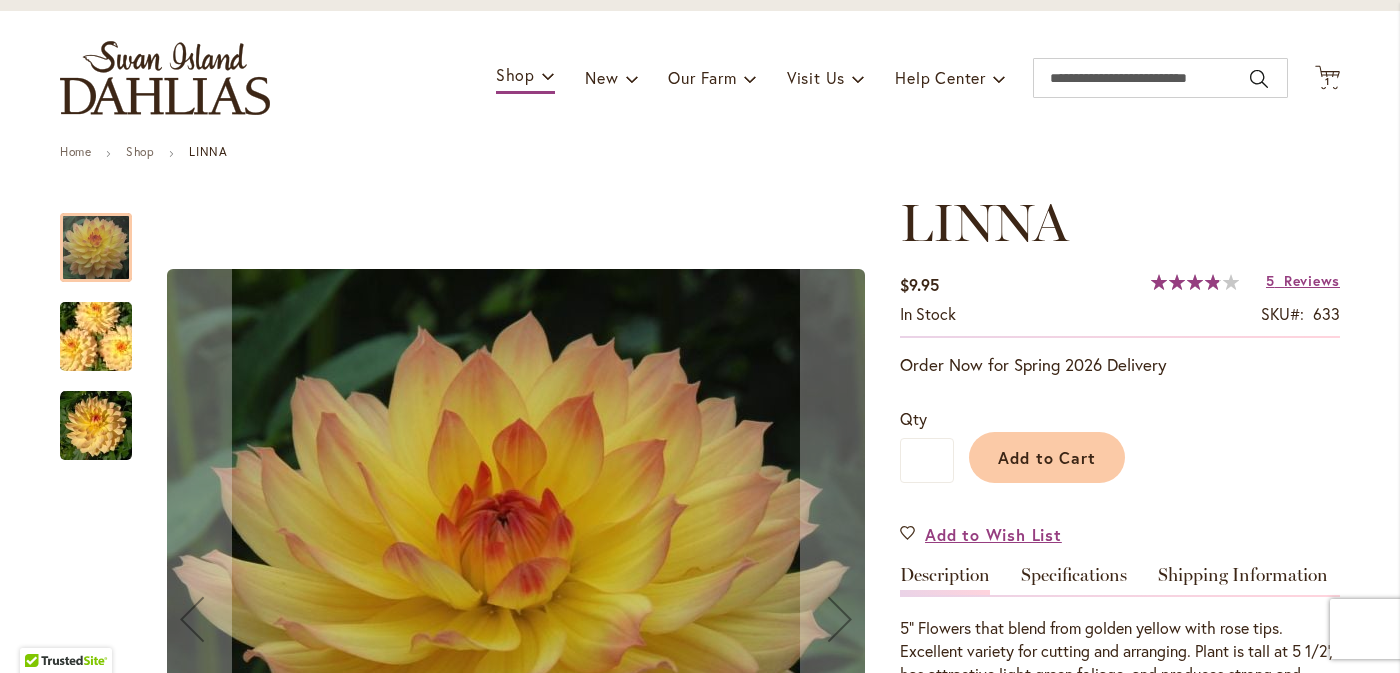 click at bounding box center [96, 426] 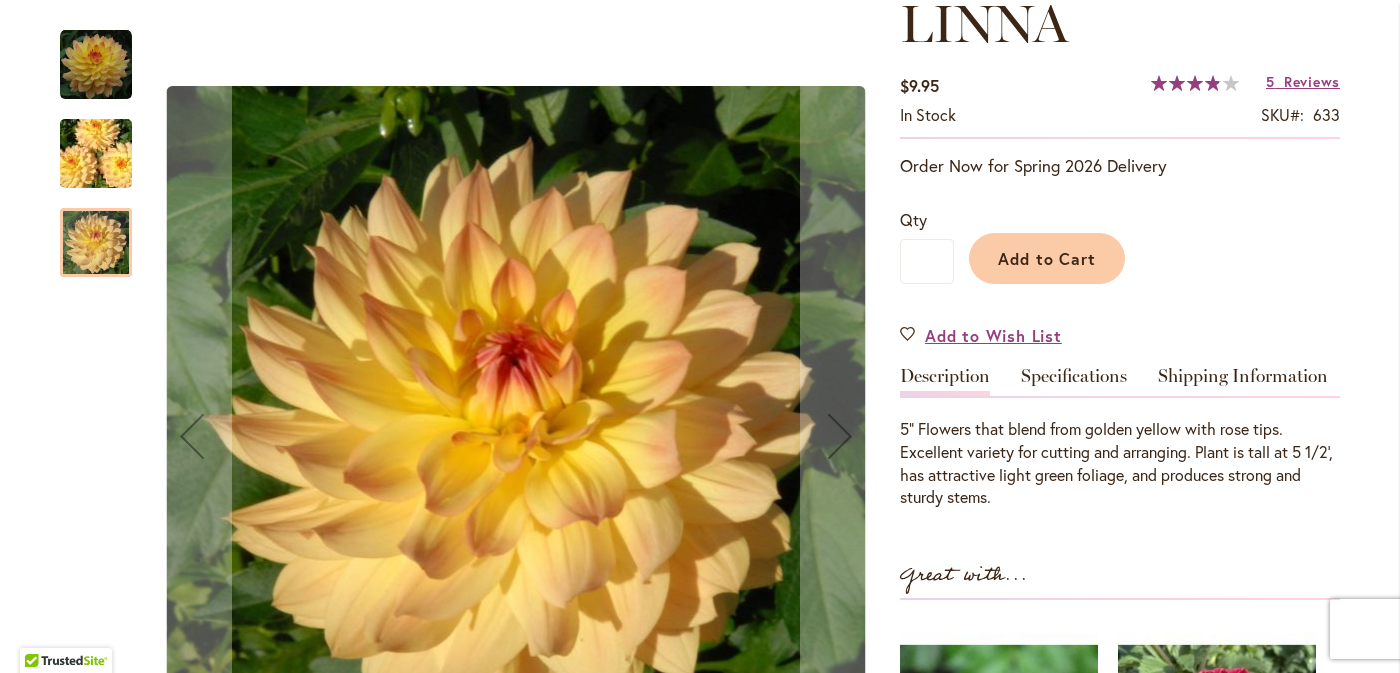 scroll, scrollTop: 300, scrollLeft: 0, axis: vertical 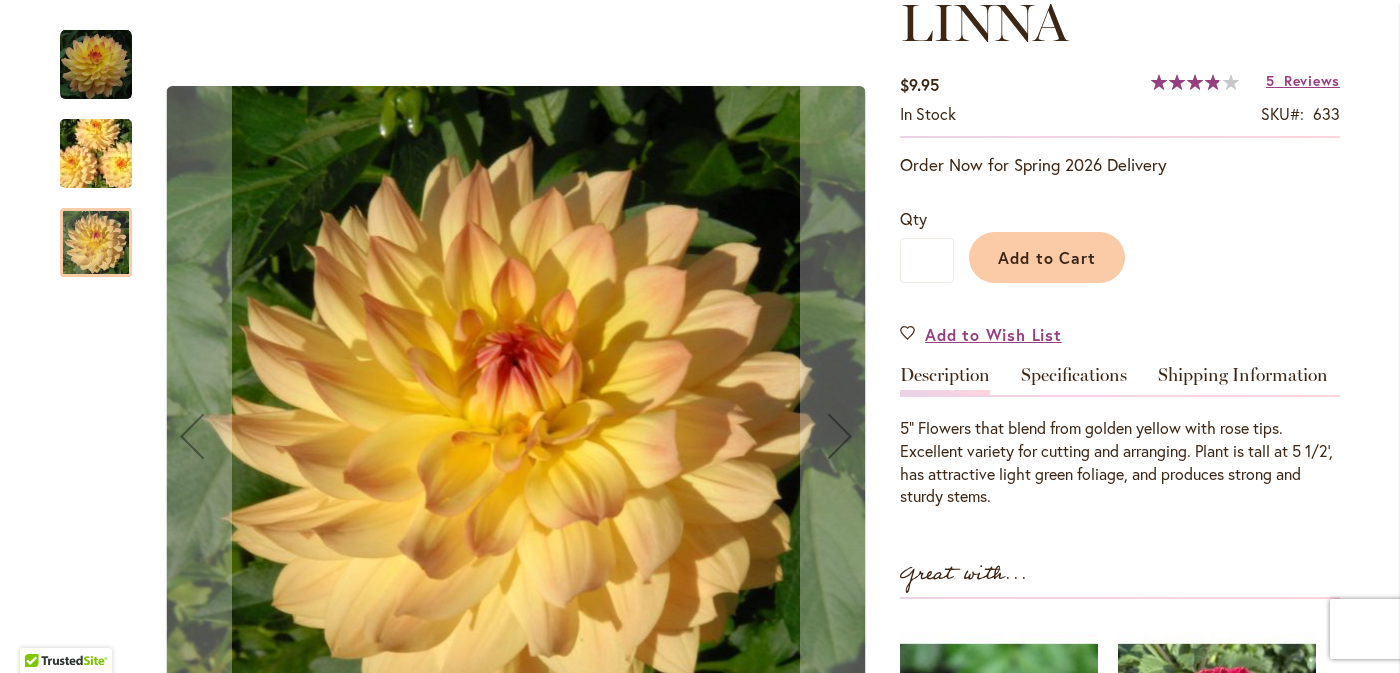 click at bounding box center [96, 154] 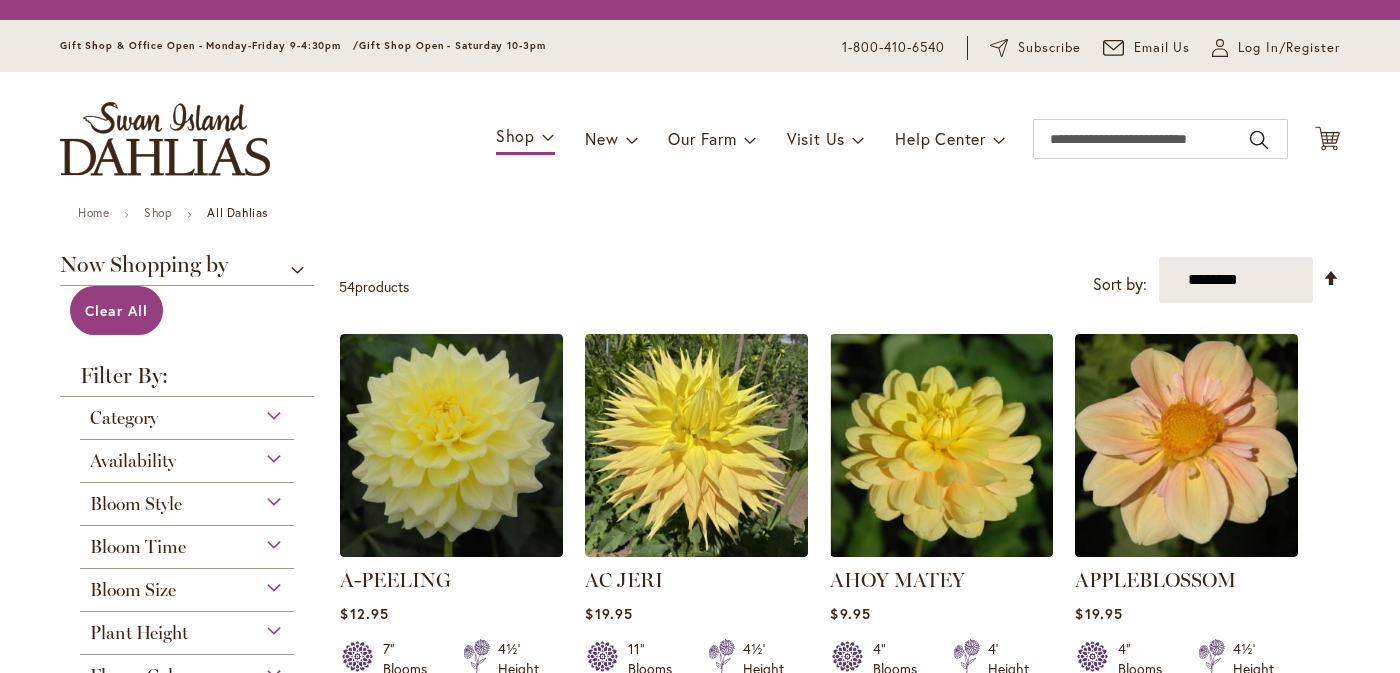 scroll, scrollTop: 0, scrollLeft: 0, axis: both 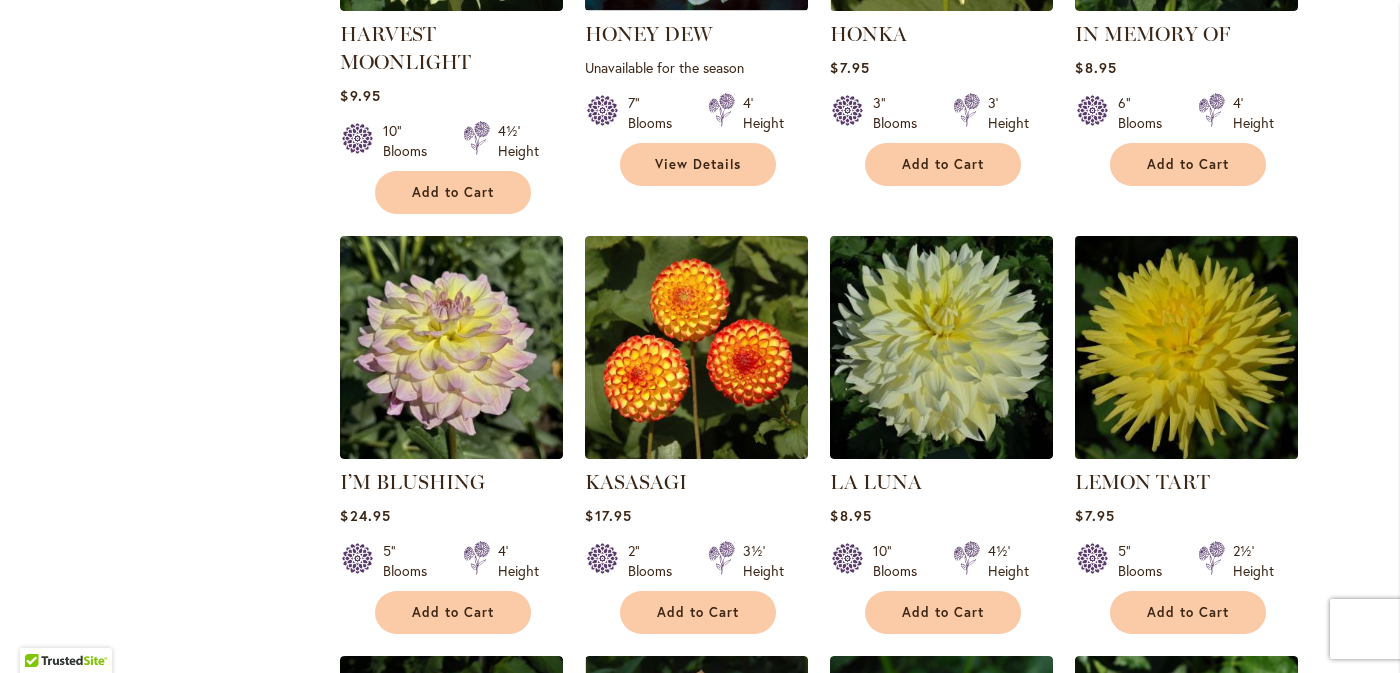 type on "**********" 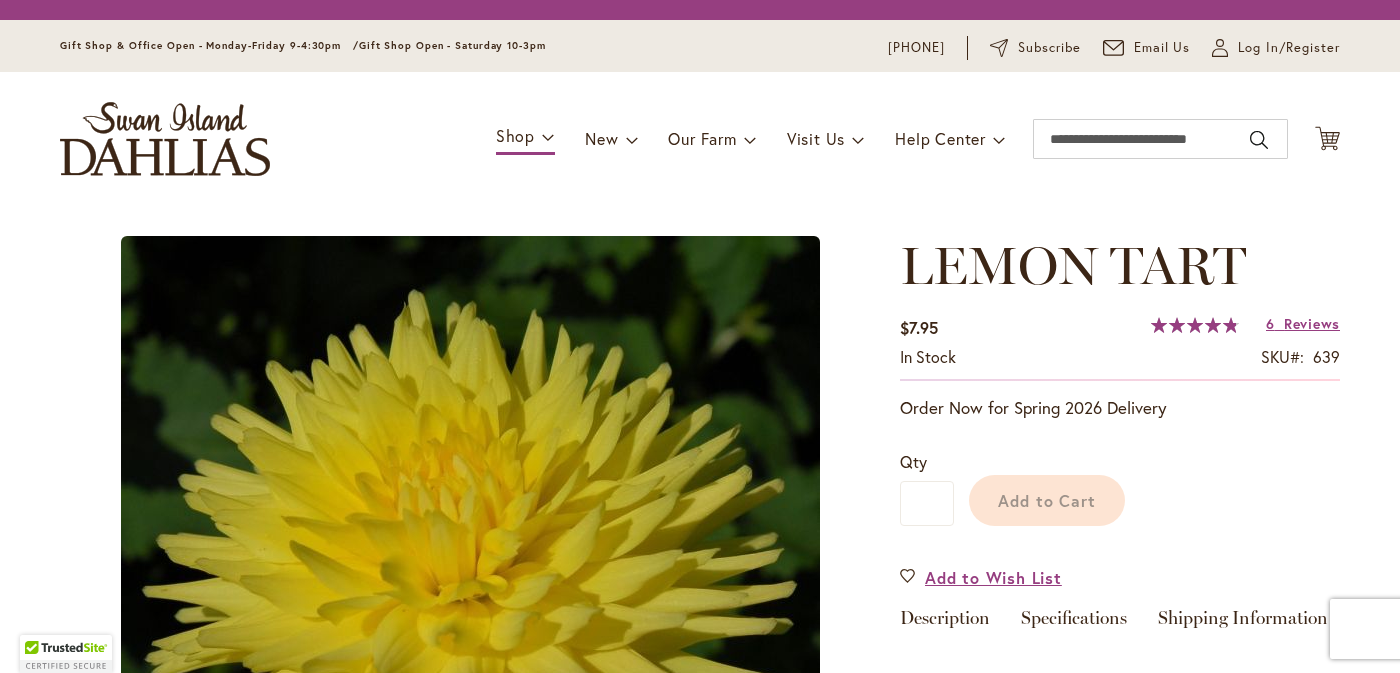 scroll, scrollTop: 0, scrollLeft: 0, axis: both 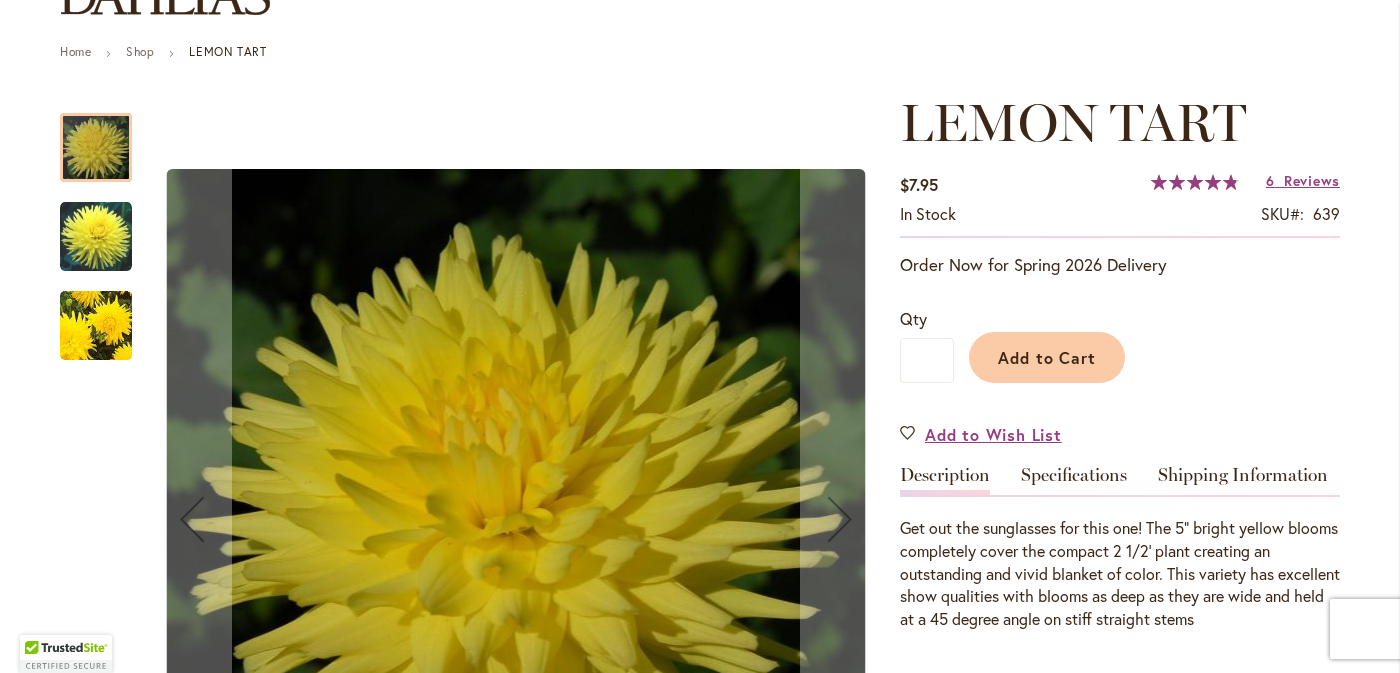 type on "**********" 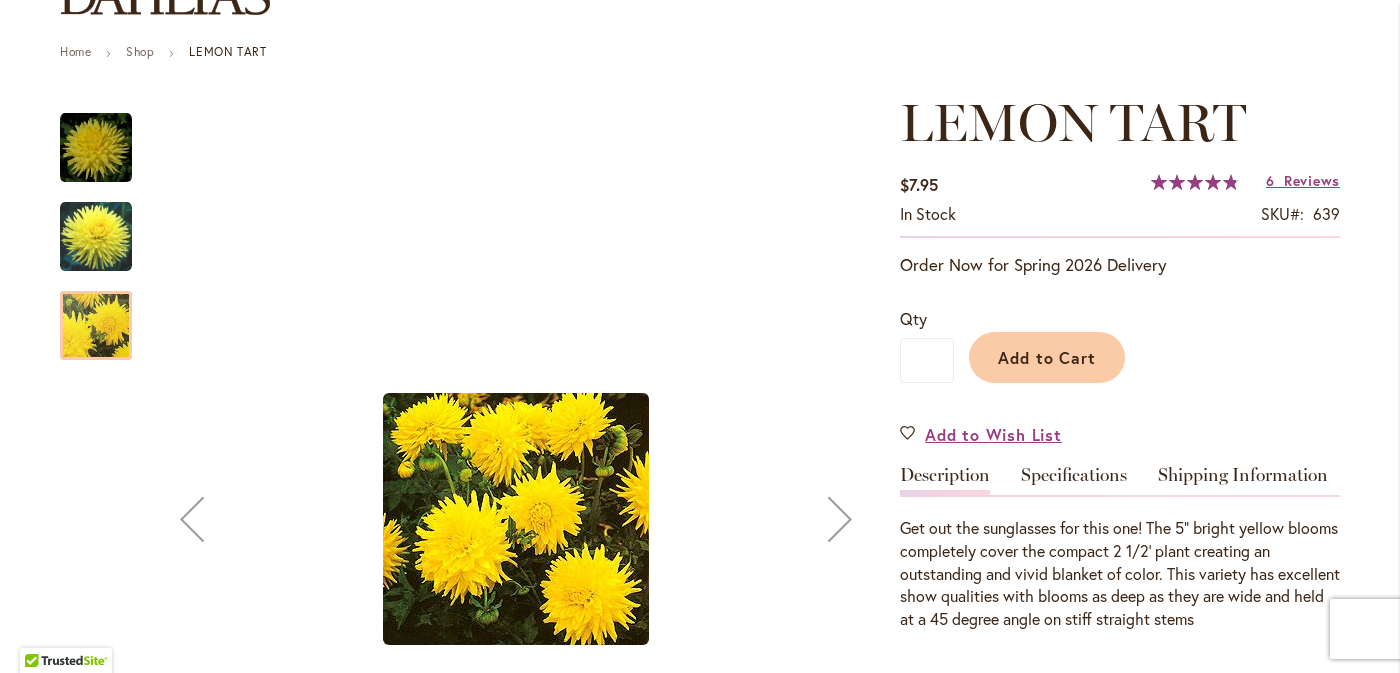click at bounding box center (96, 236) 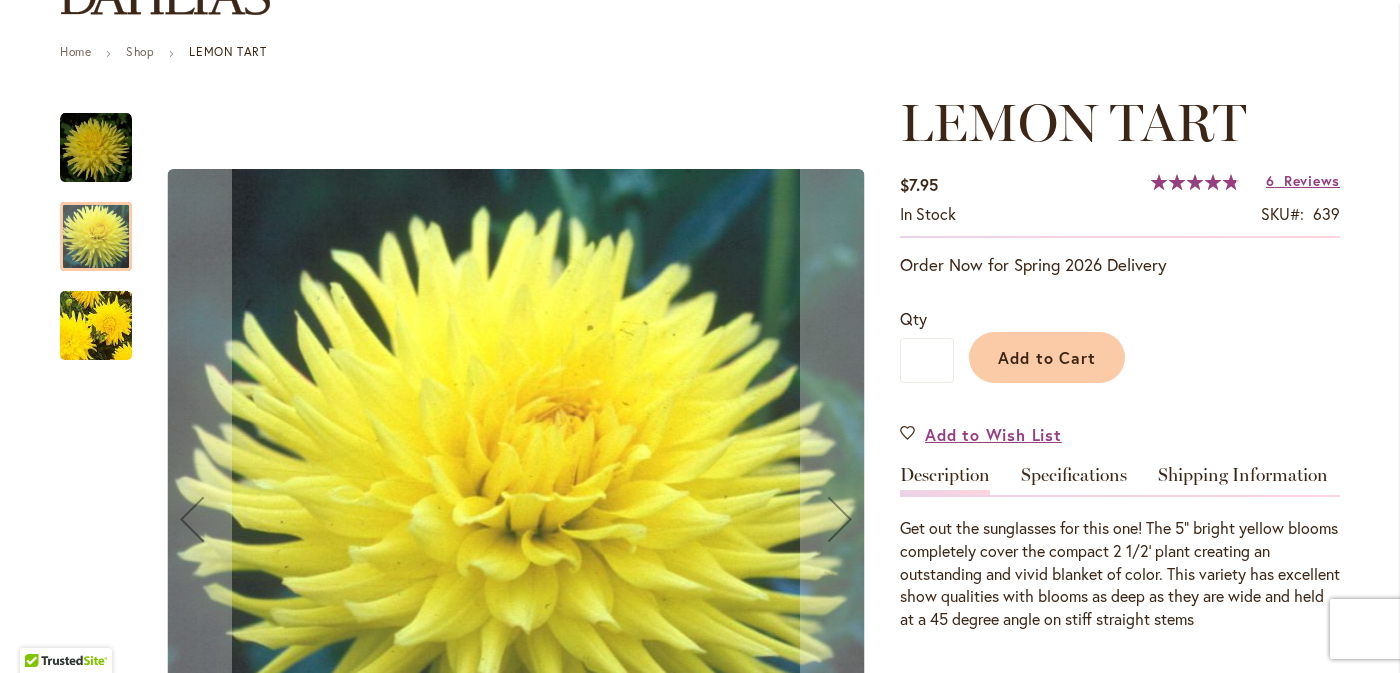 click at bounding box center (96, 148) 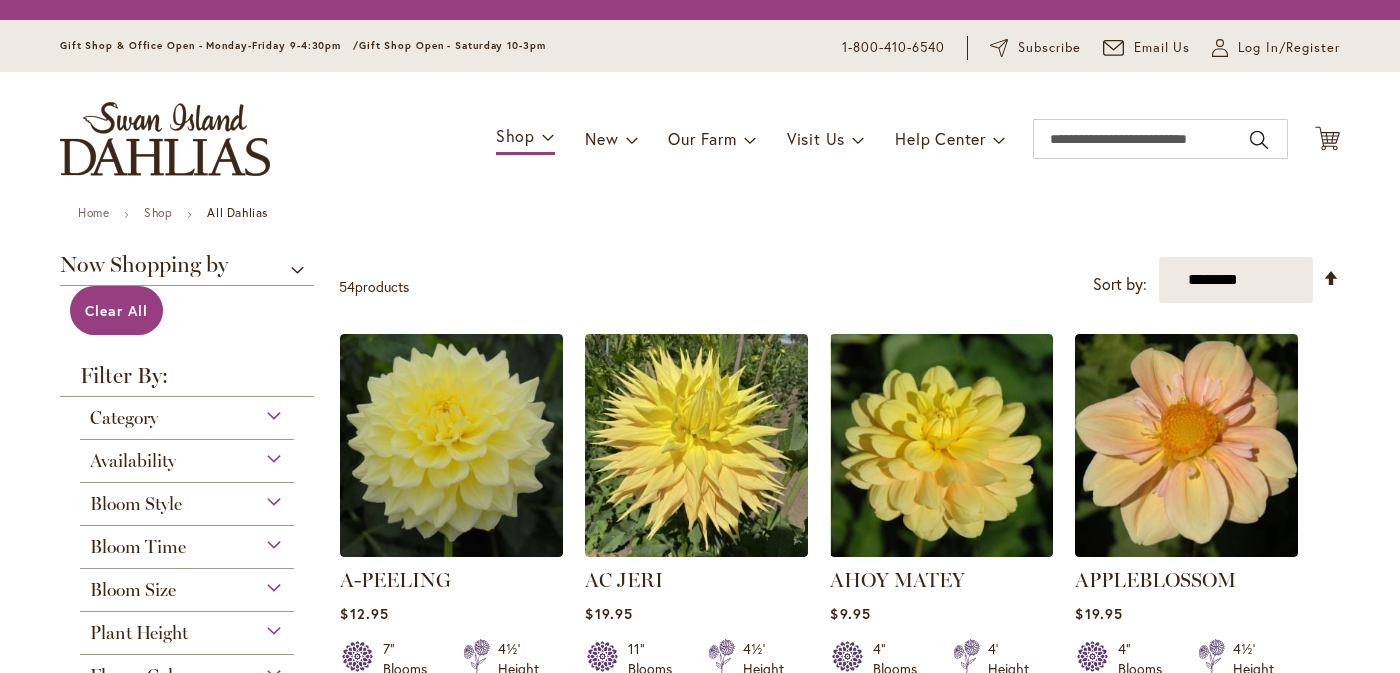 scroll, scrollTop: 0, scrollLeft: 0, axis: both 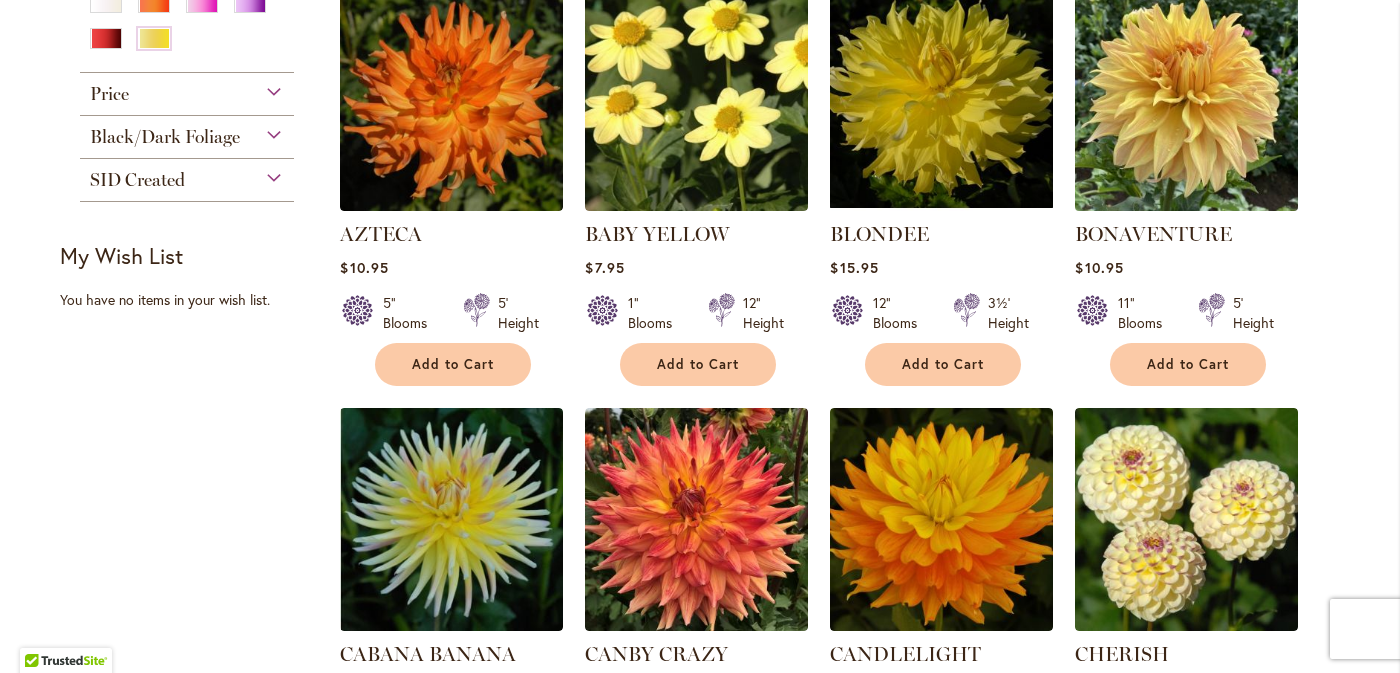 type on "**********" 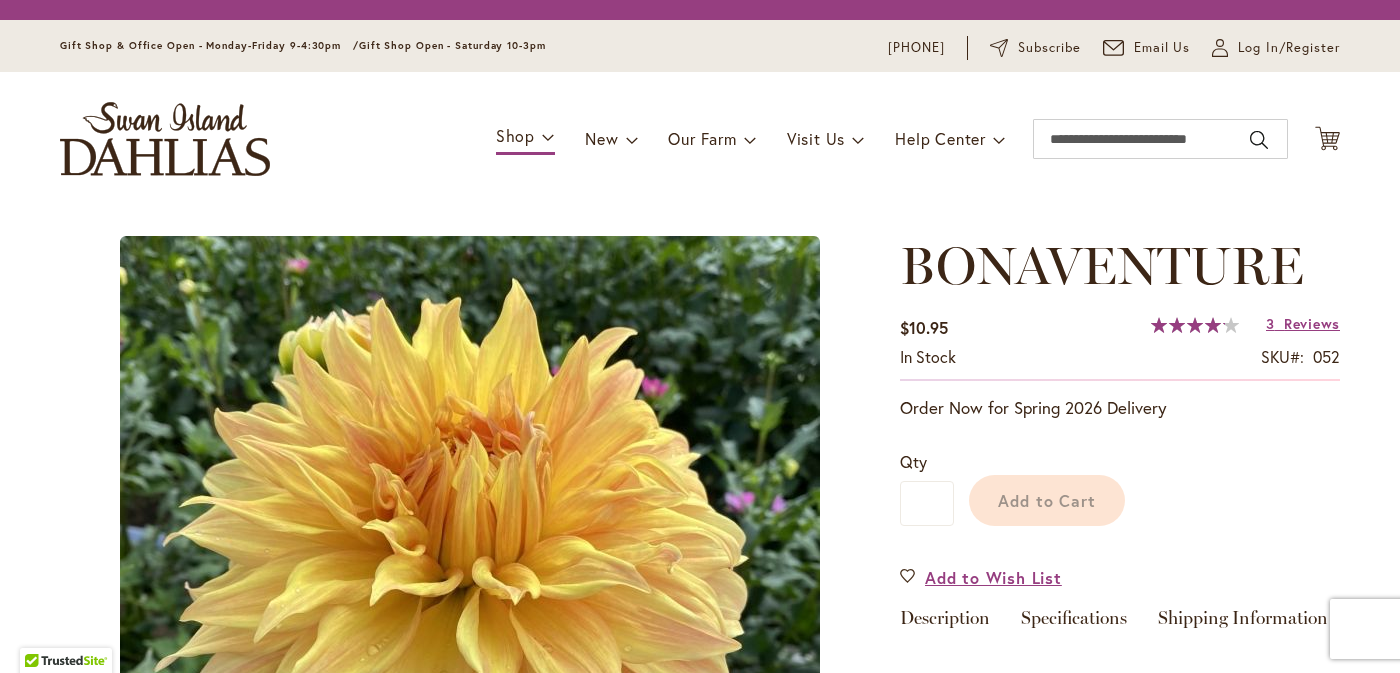 scroll, scrollTop: 0, scrollLeft: 0, axis: both 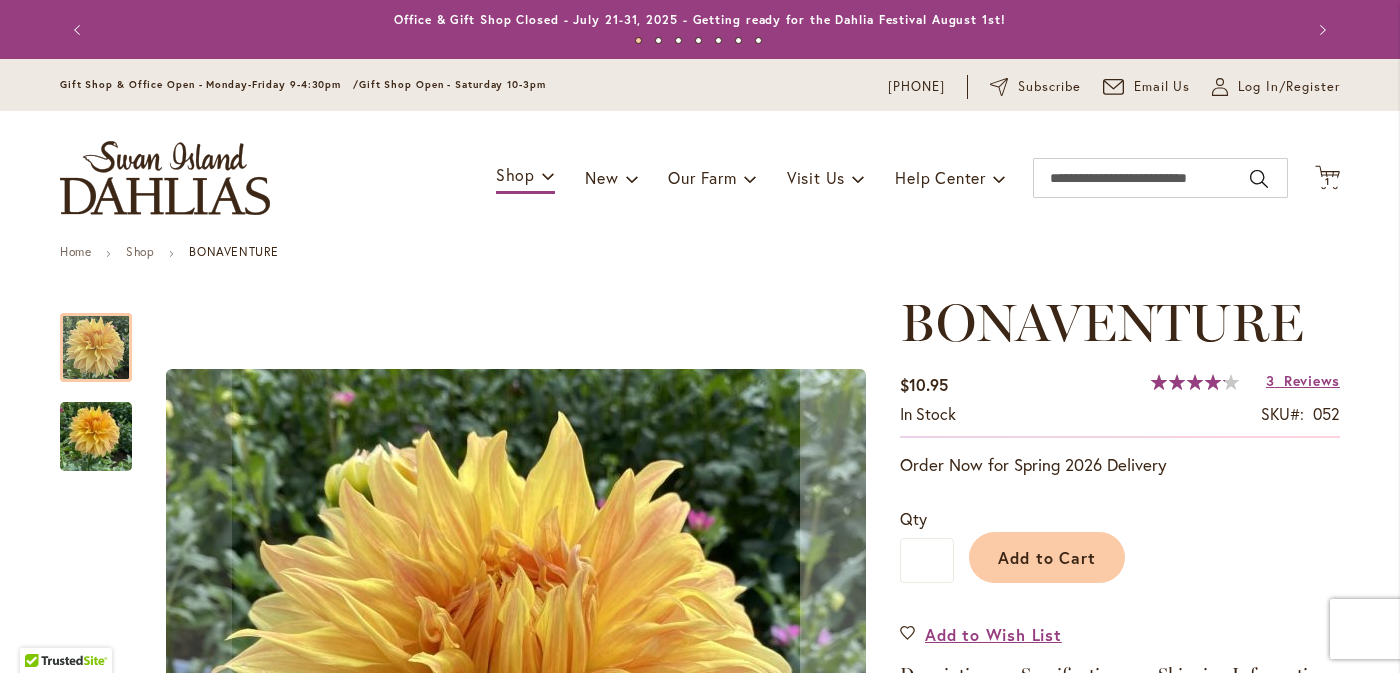 type on "**********" 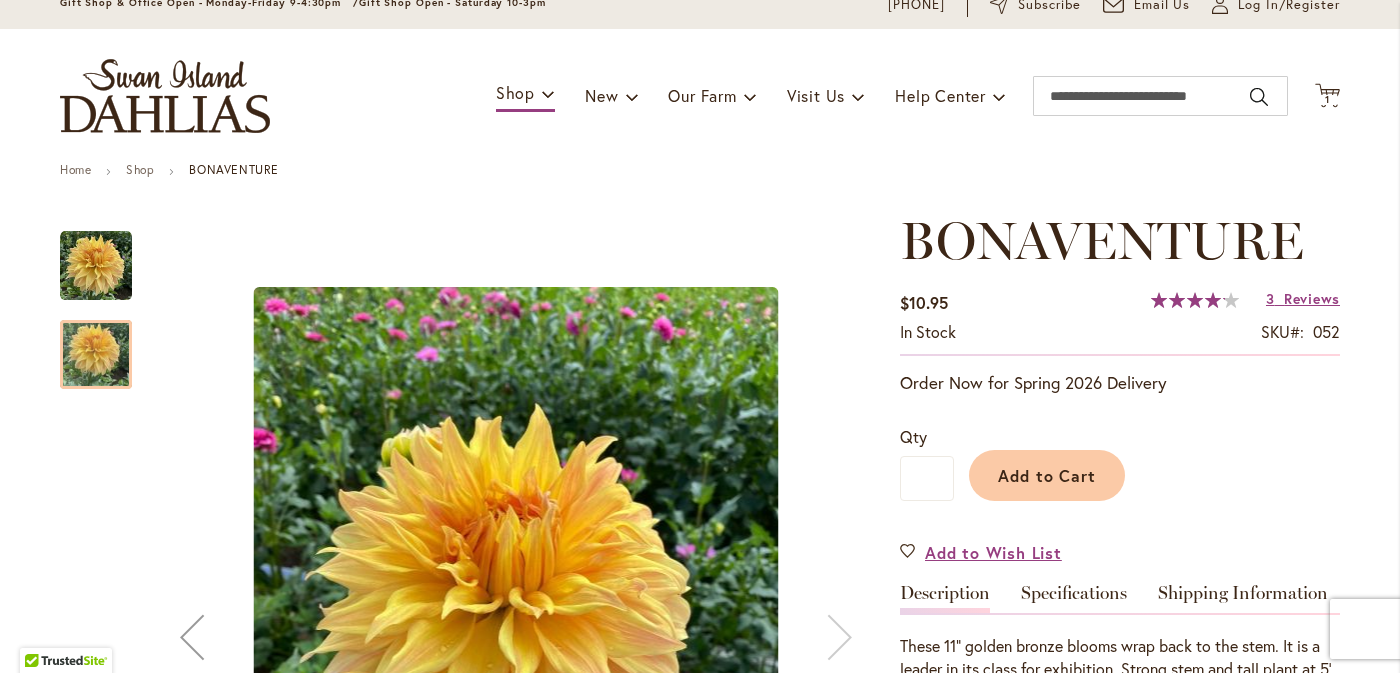 scroll, scrollTop: 200, scrollLeft: 0, axis: vertical 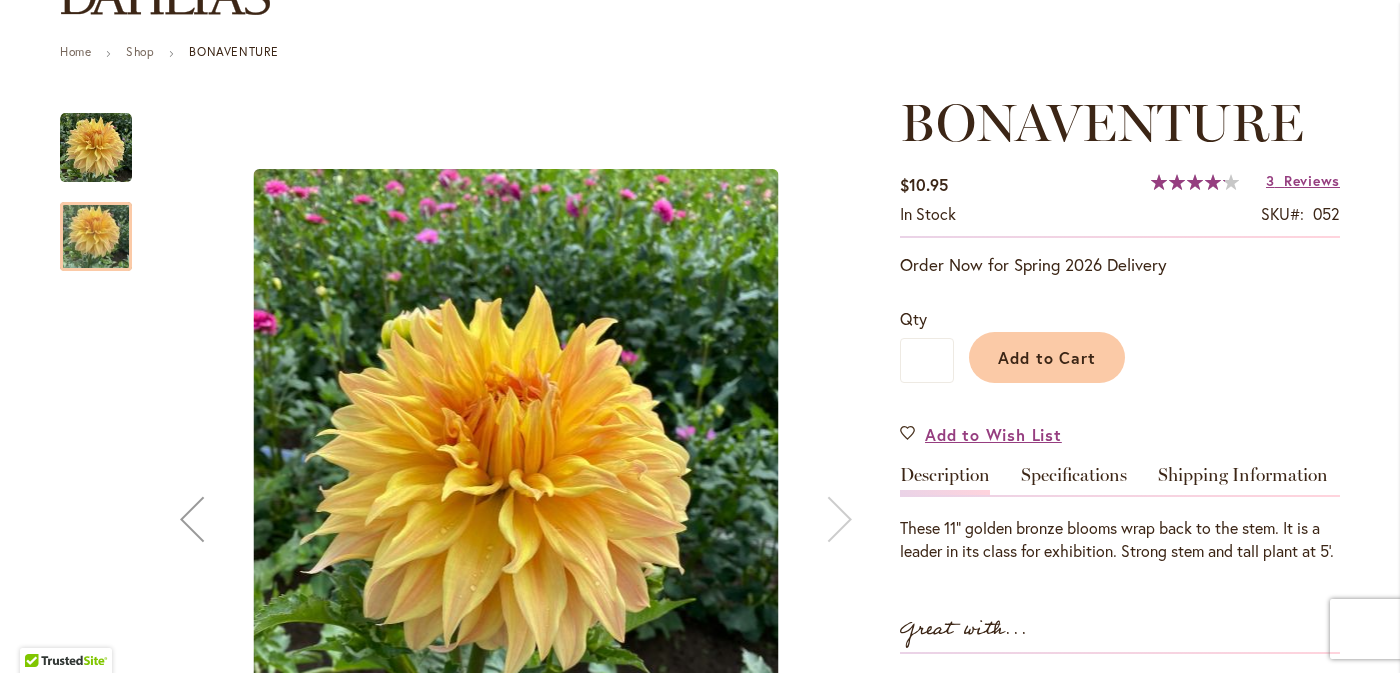 click at bounding box center [96, 148] 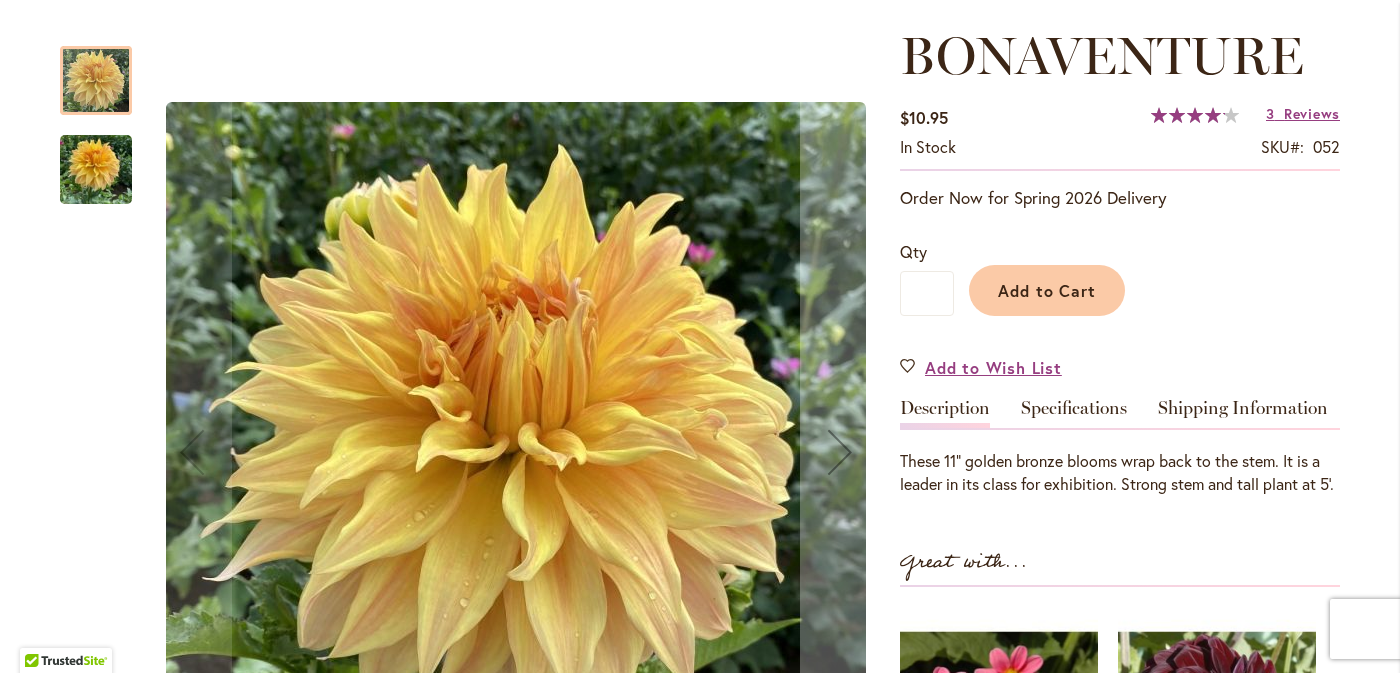 scroll, scrollTop: 300, scrollLeft: 0, axis: vertical 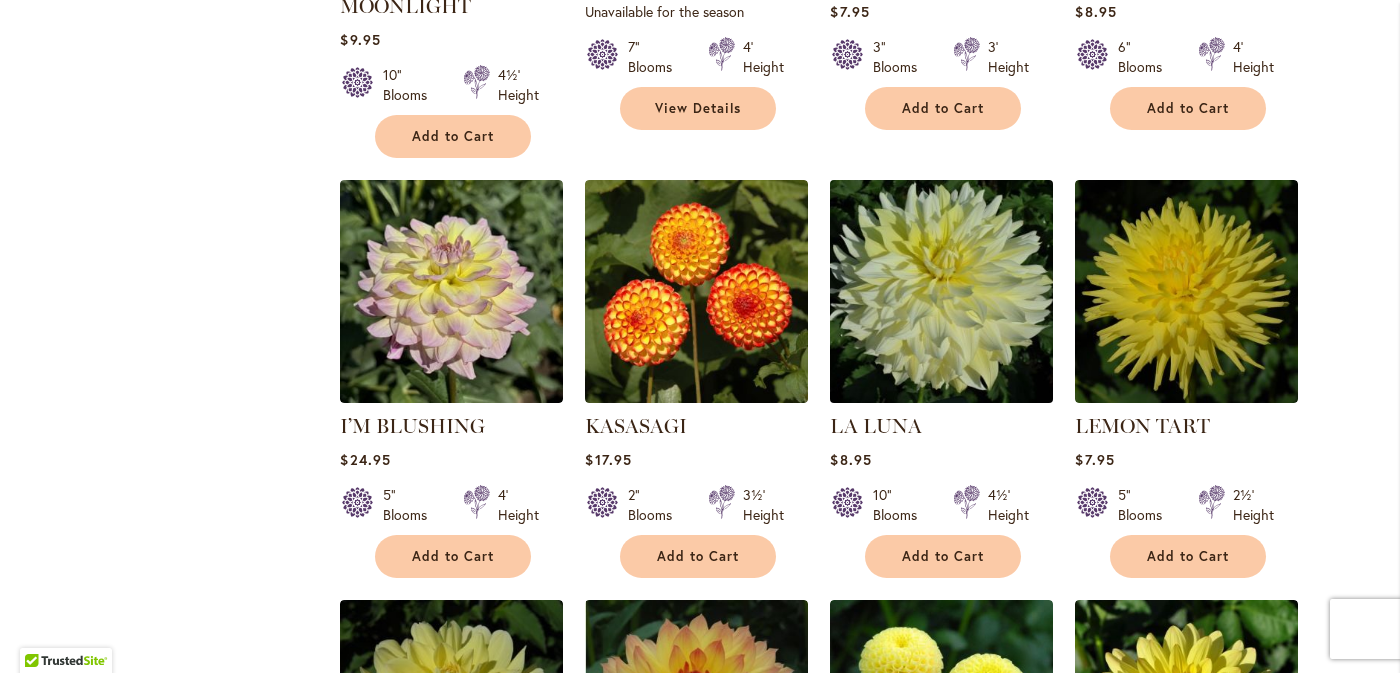 type on "**********" 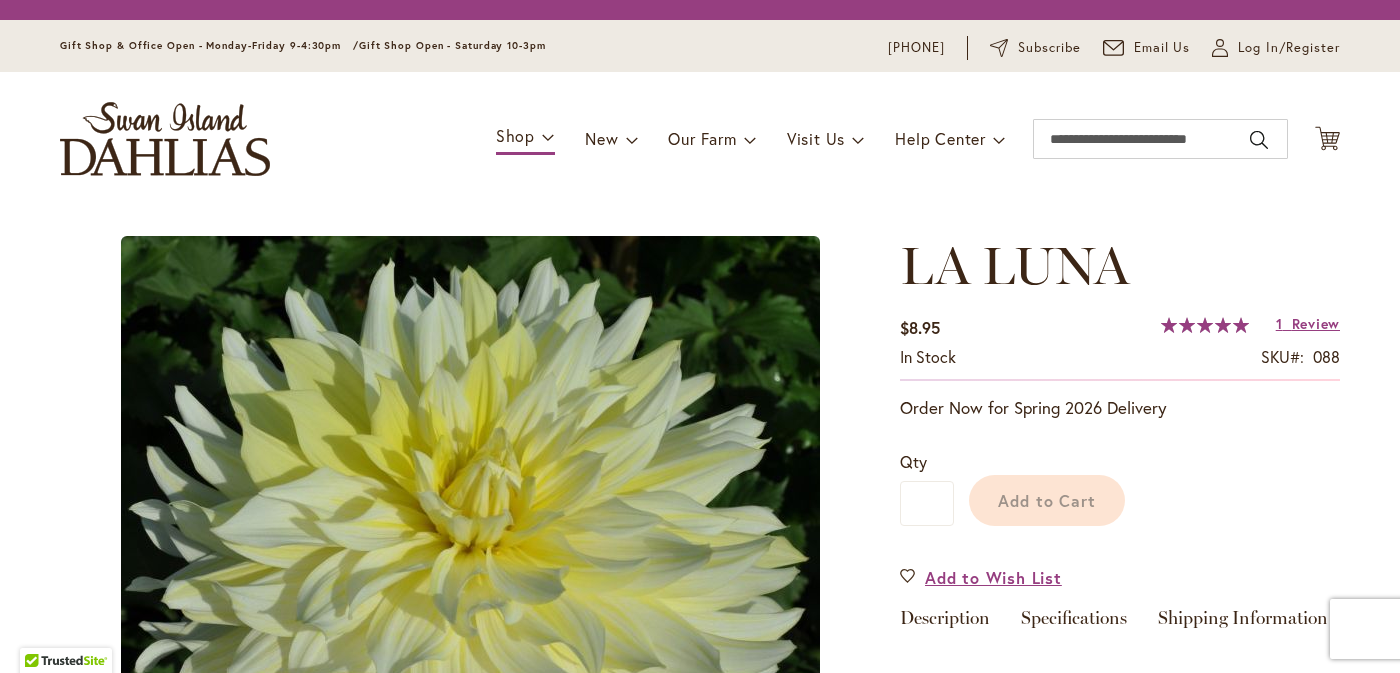 scroll, scrollTop: 0, scrollLeft: 0, axis: both 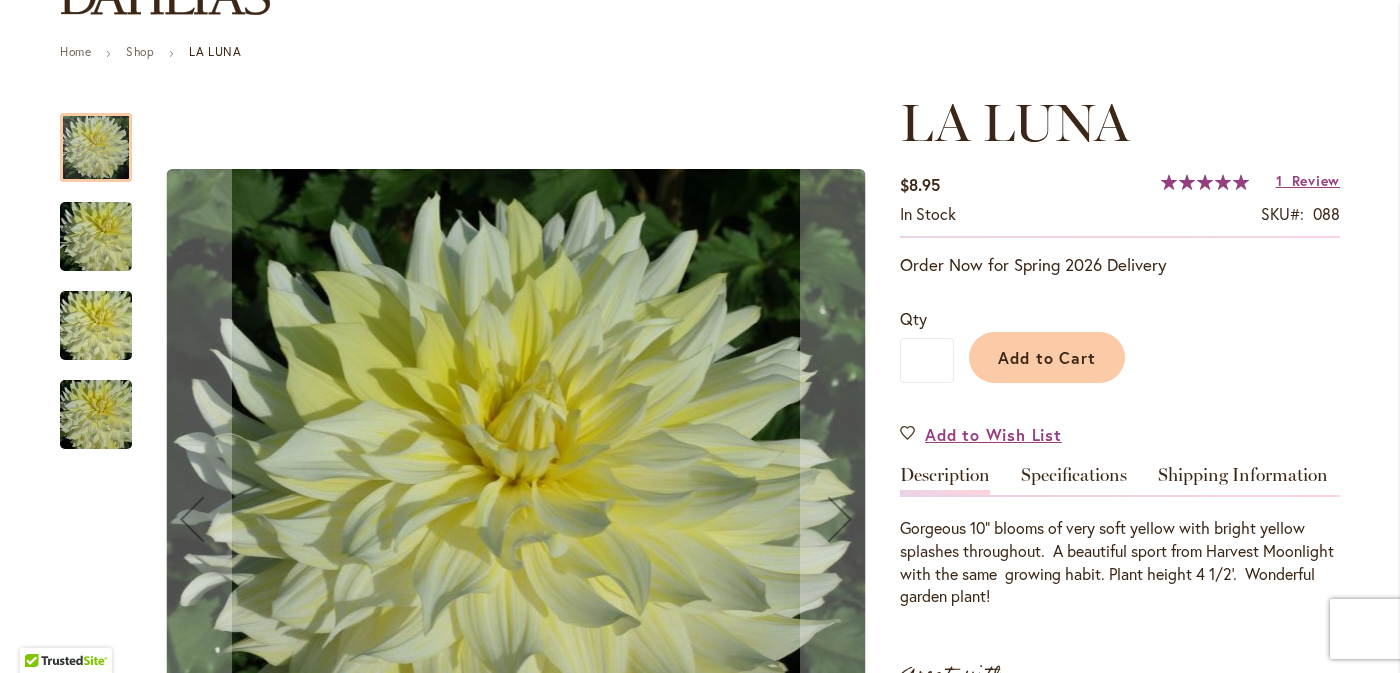 type on "**********" 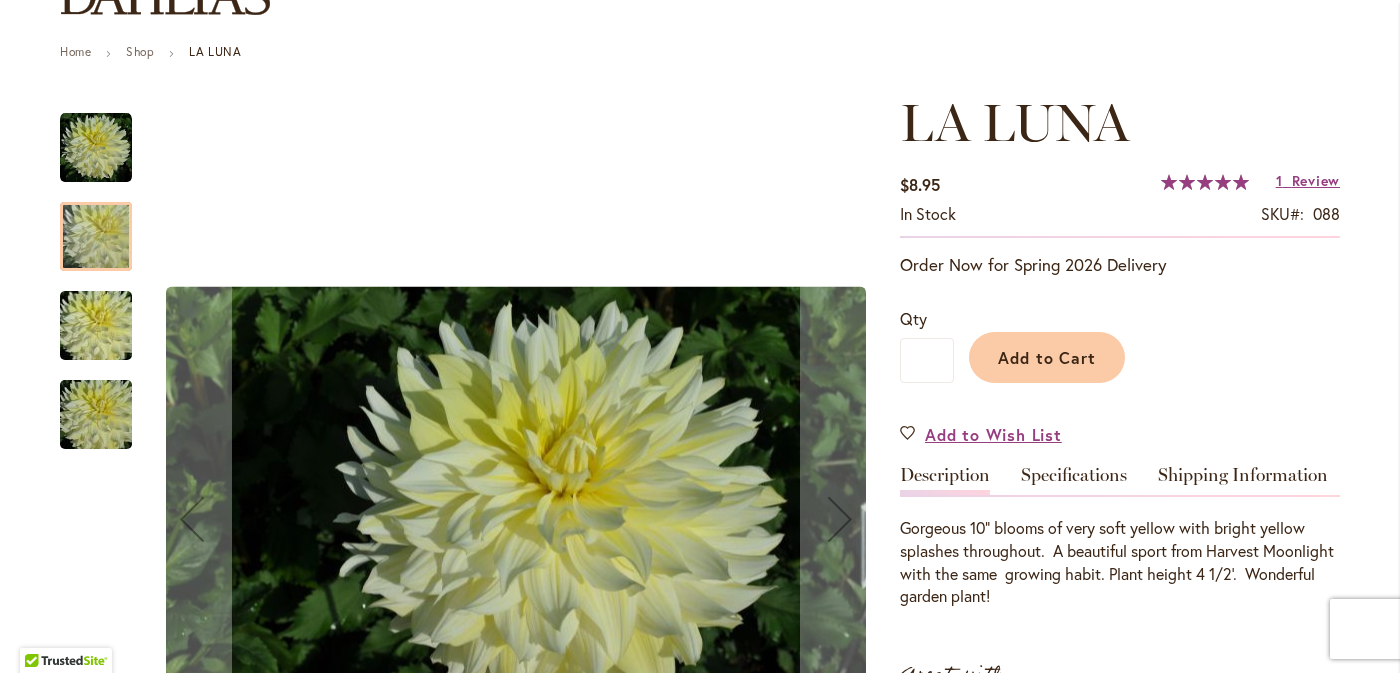click at bounding box center (96, 326) 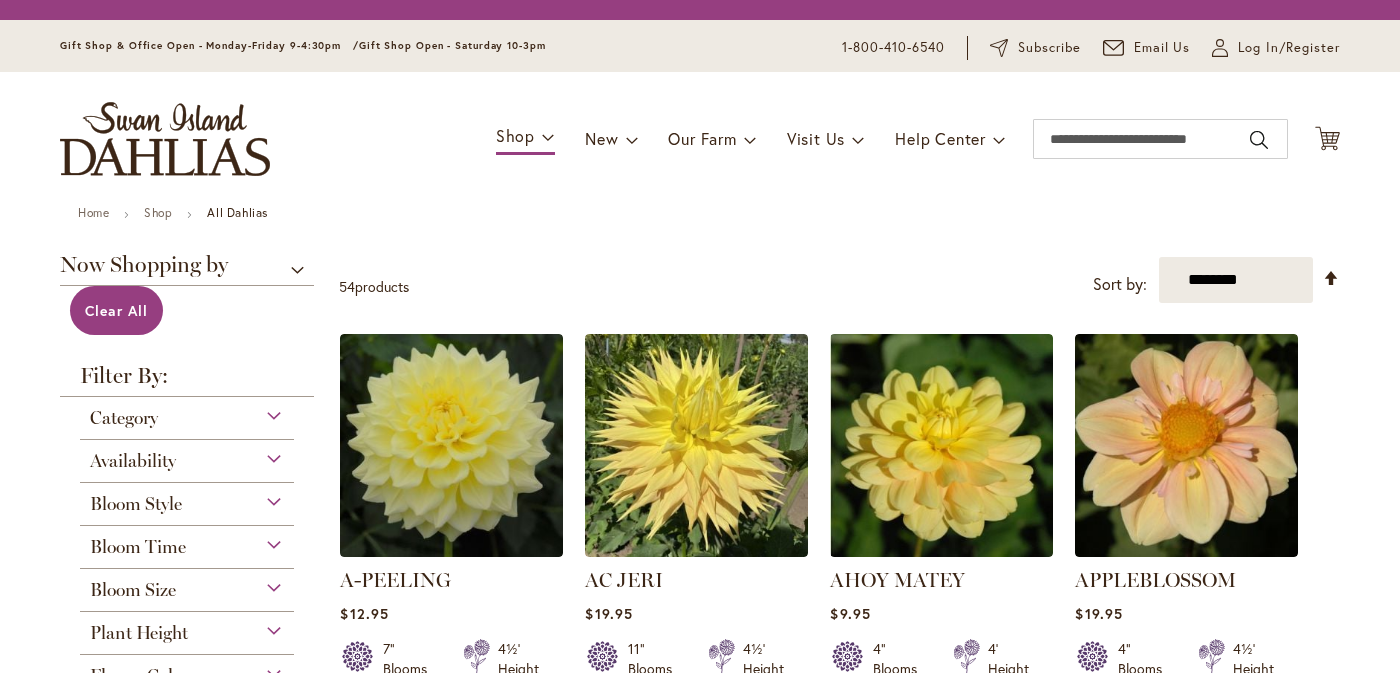 scroll, scrollTop: 0, scrollLeft: 0, axis: both 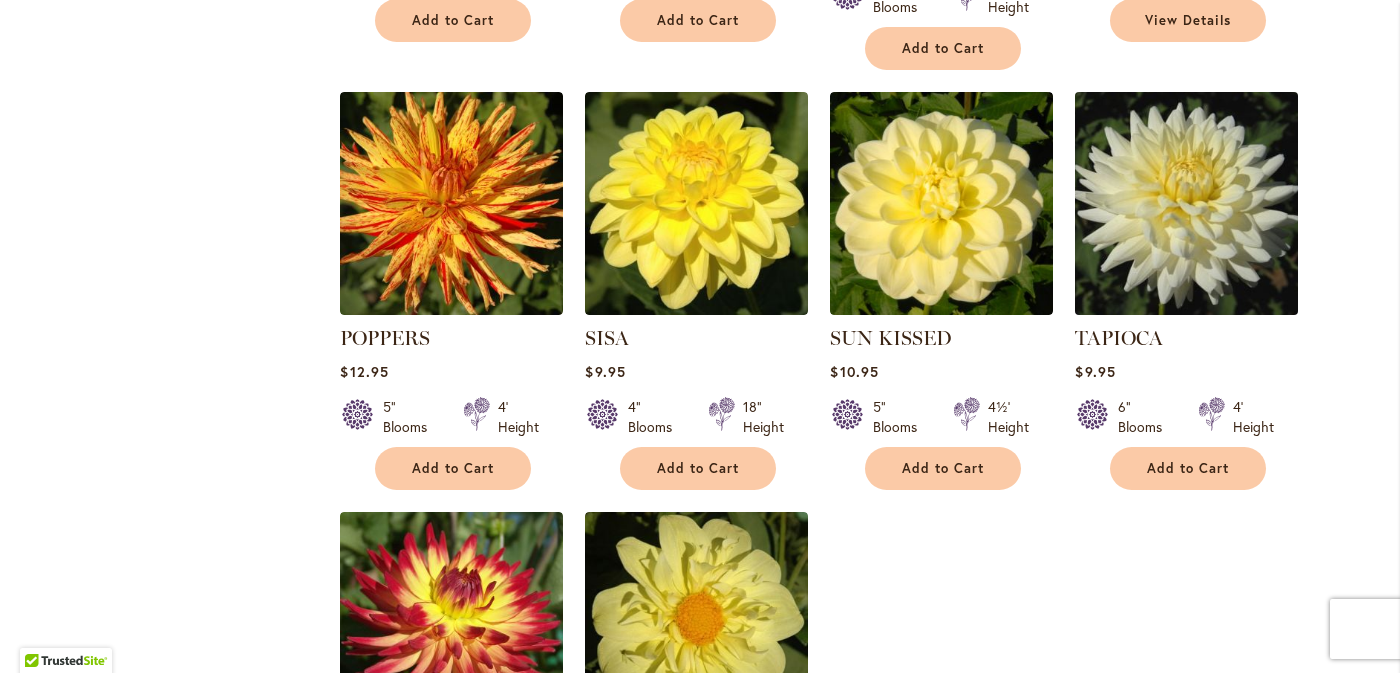 type on "**********" 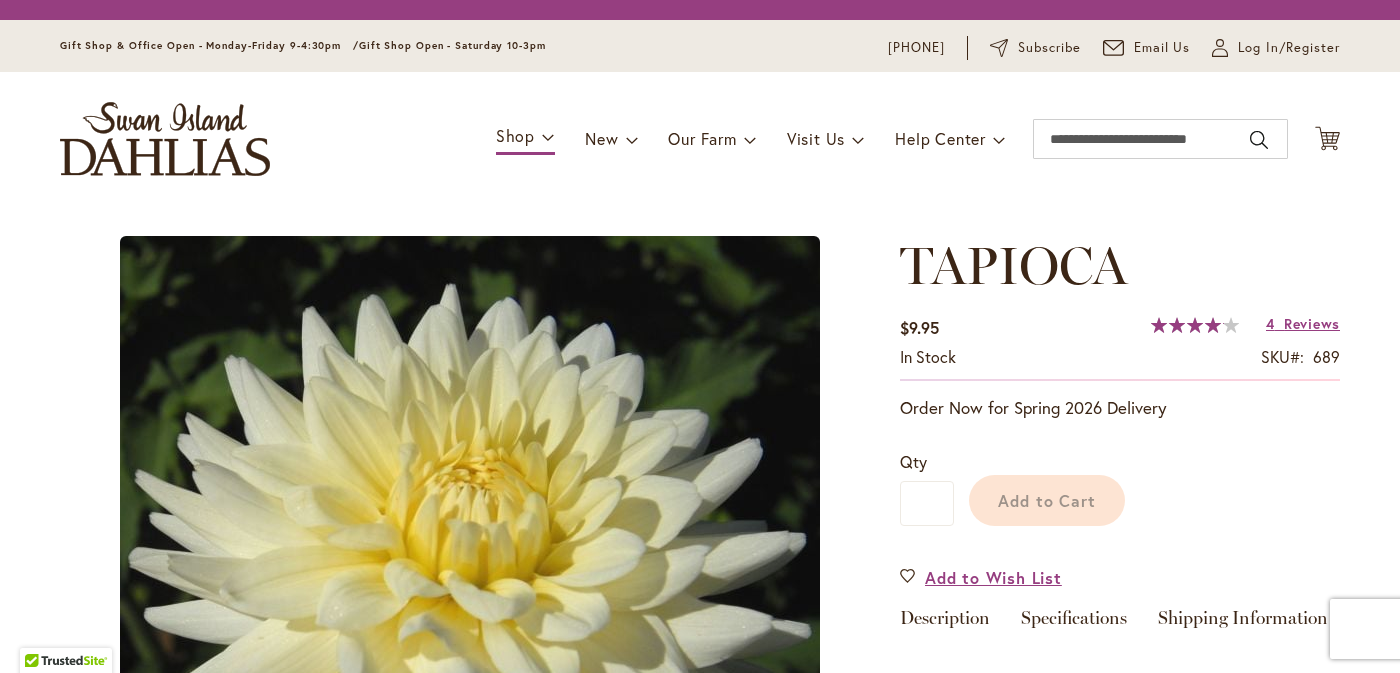 scroll, scrollTop: 0, scrollLeft: 0, axis: both 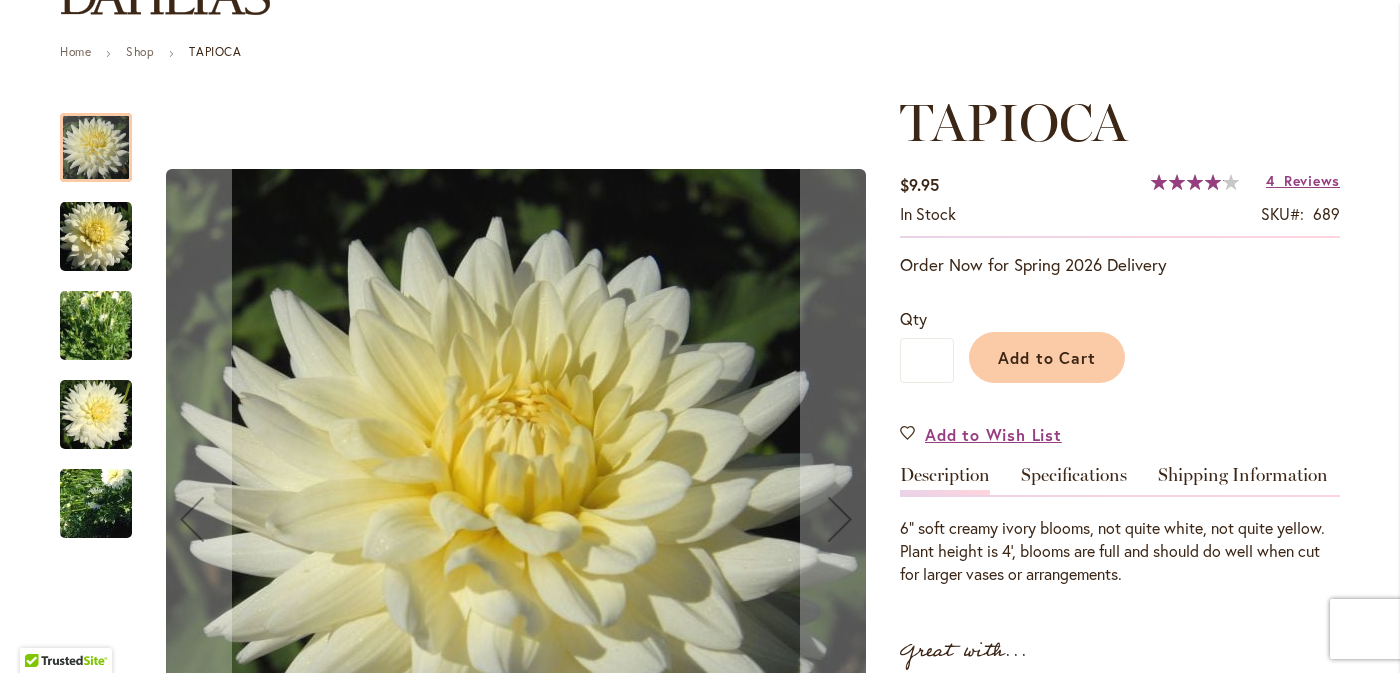 type on "**********" 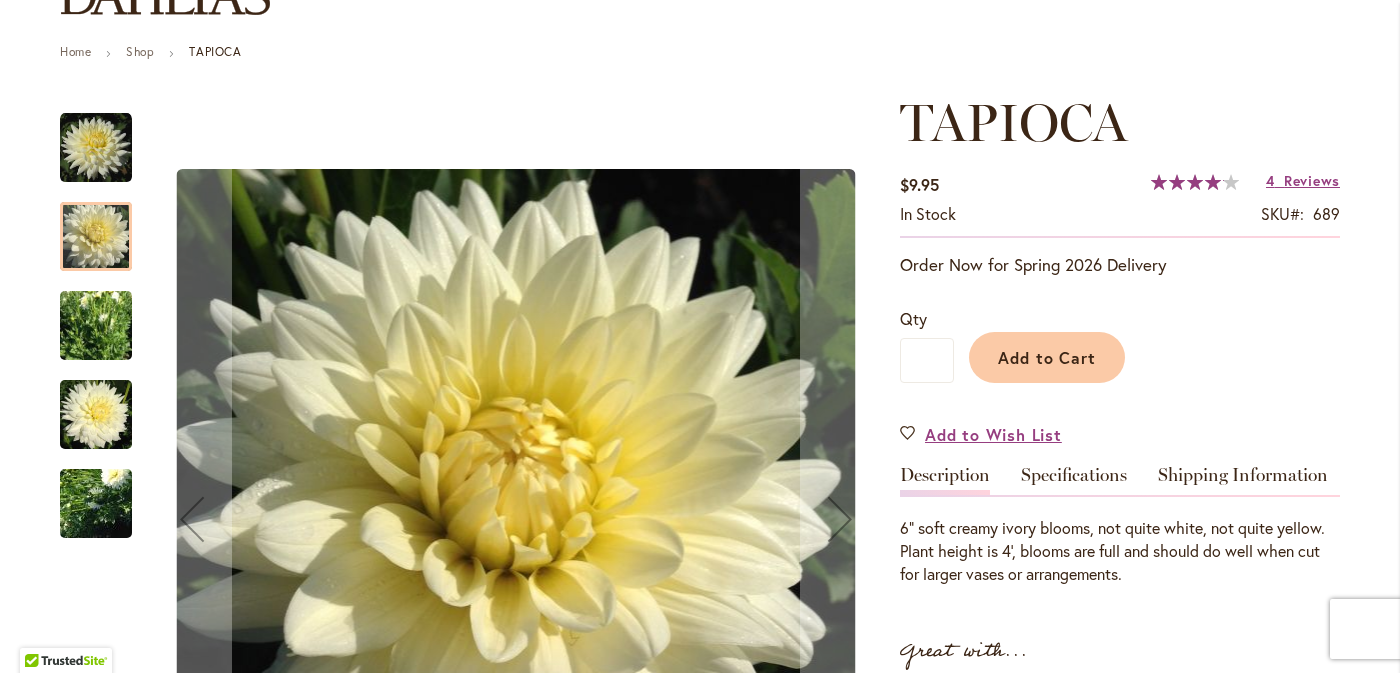 click at bounding box center (96, 325) 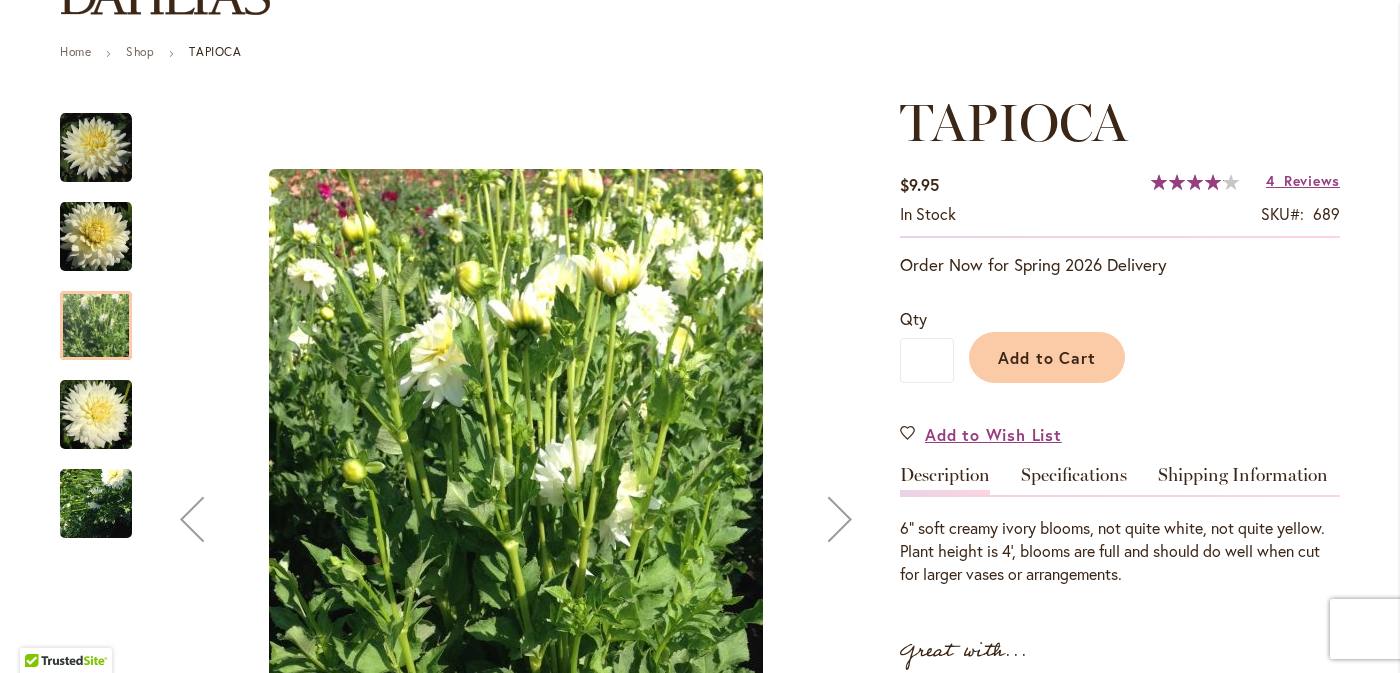 click at bounding box center [96, 415] 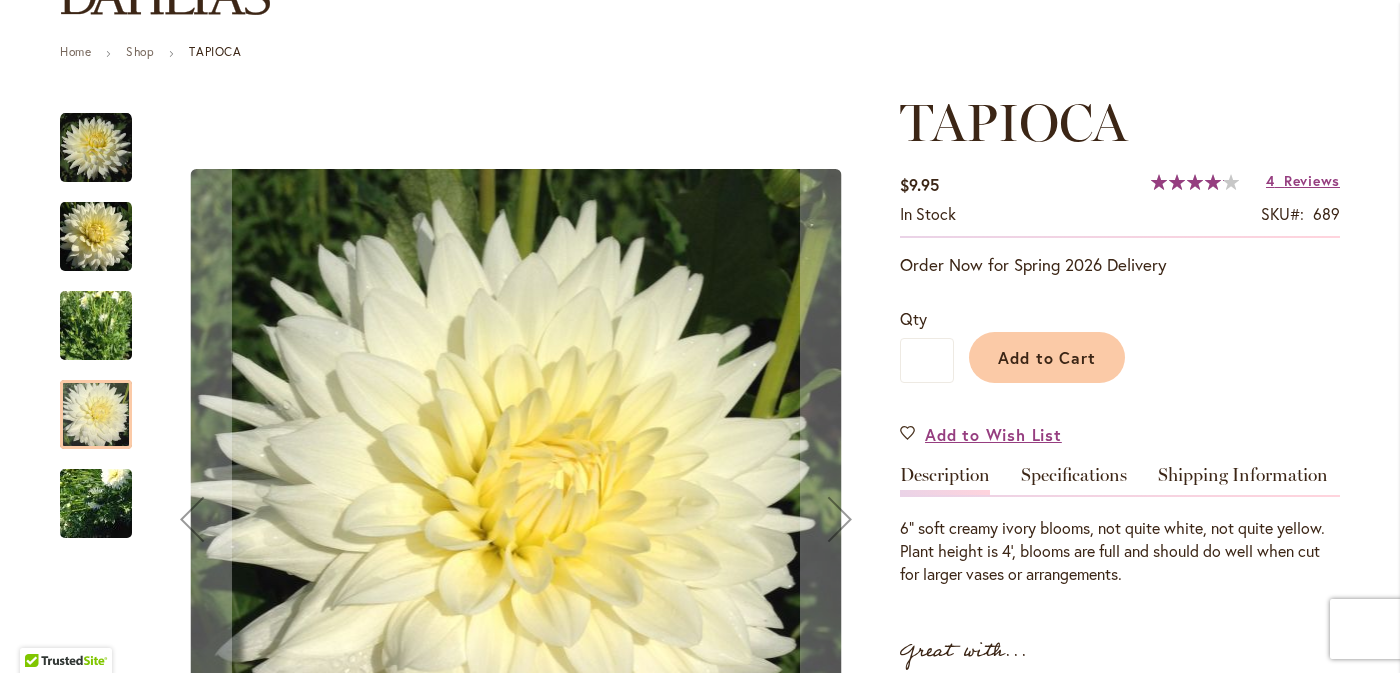 click at bounding box center (96, 504) 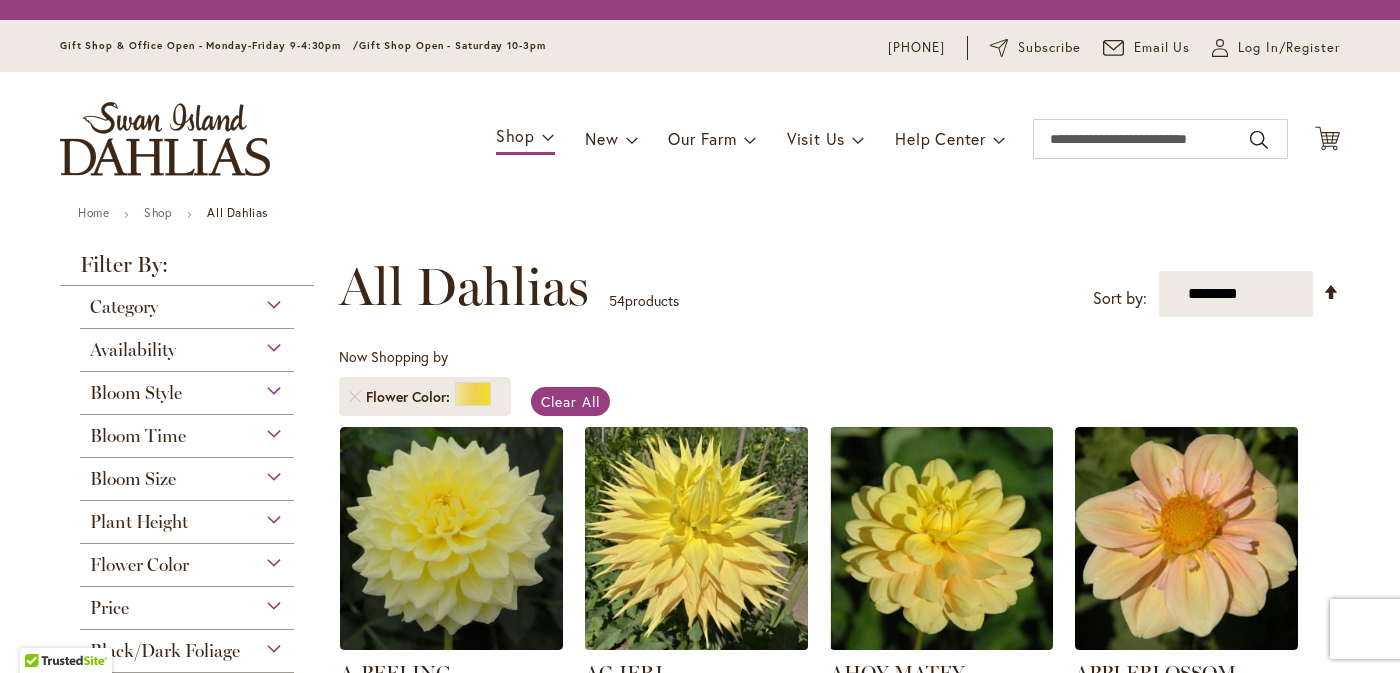scroll, scrollTop: 0, scrollLeft: 0, axis: both 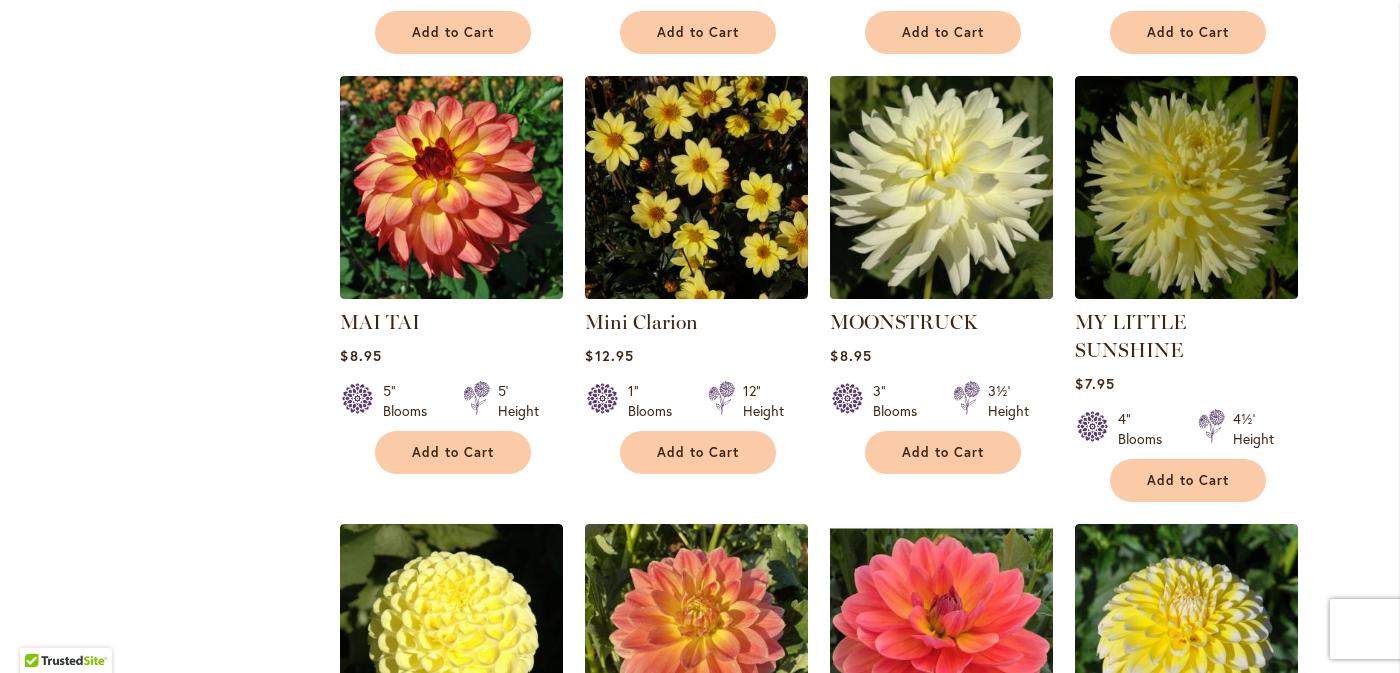 type on "**********" 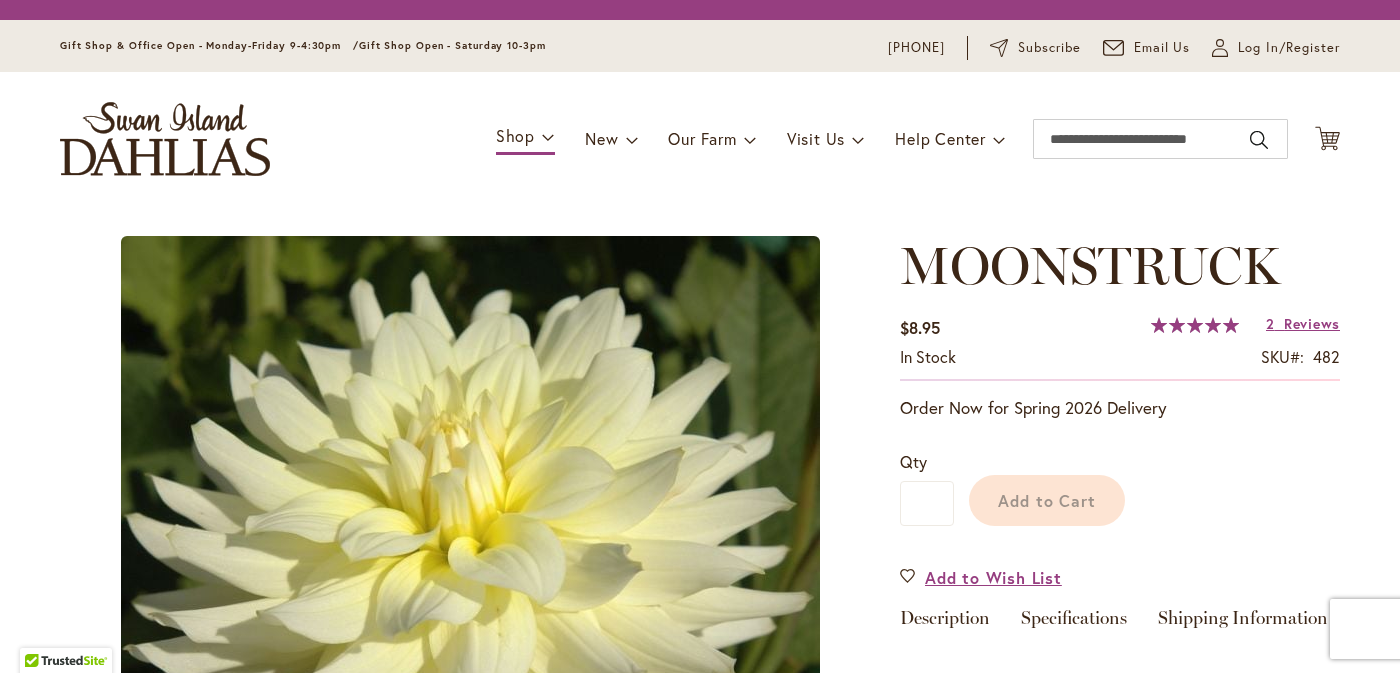 scroll, scrollTop: 0, scrollLeft: 0, axis: both 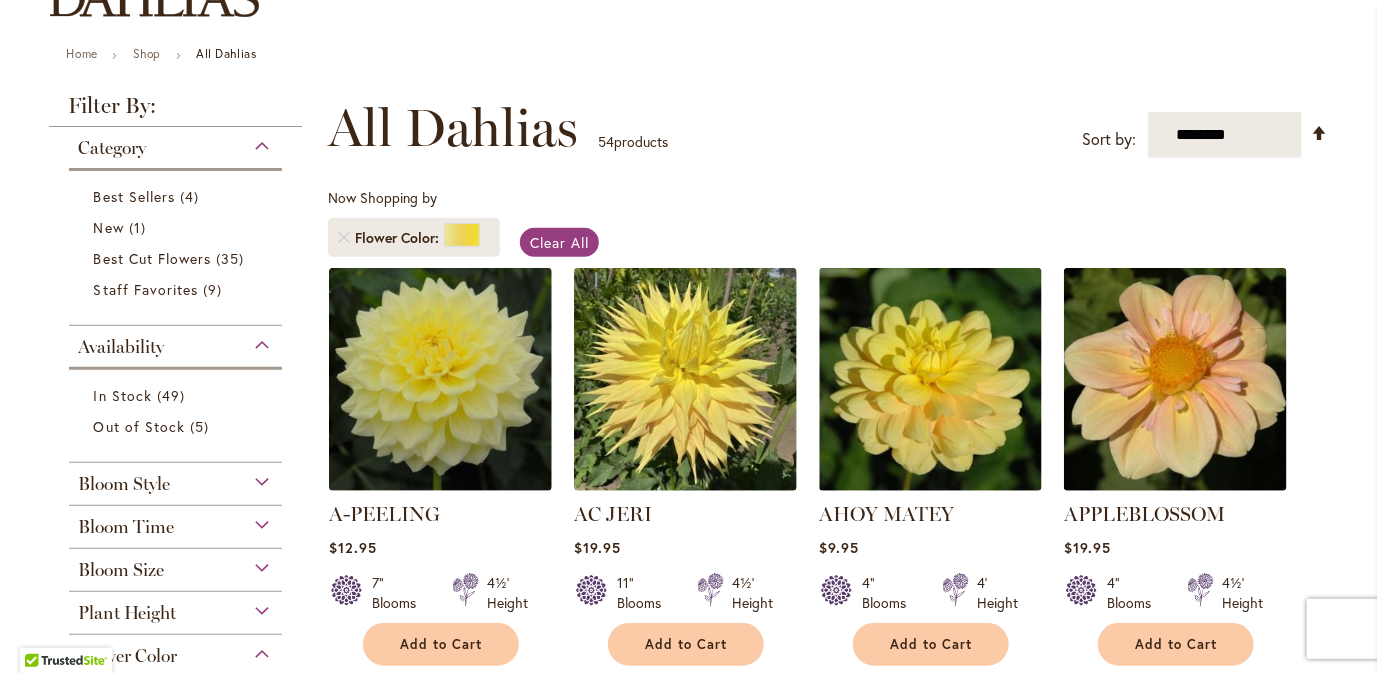 type on "**********" 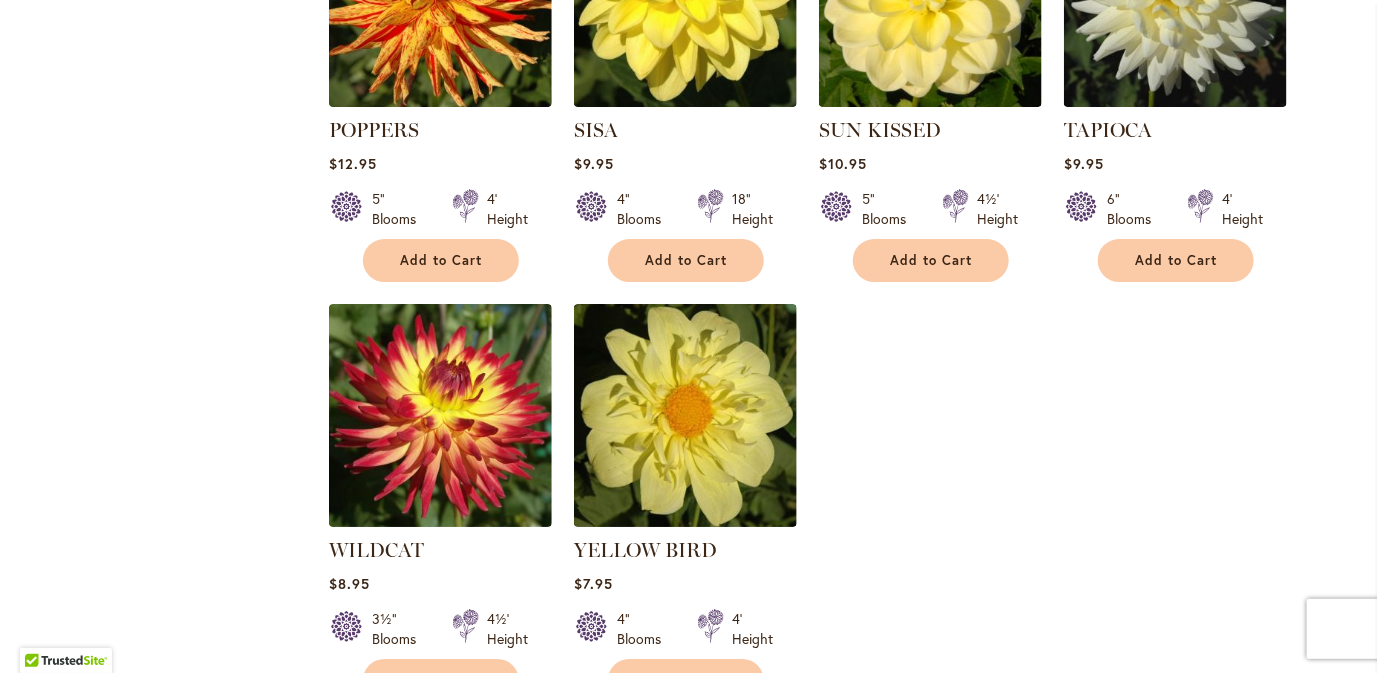 scroll, scrollTop: 5736, scrollLeft: 0, axis: vertical 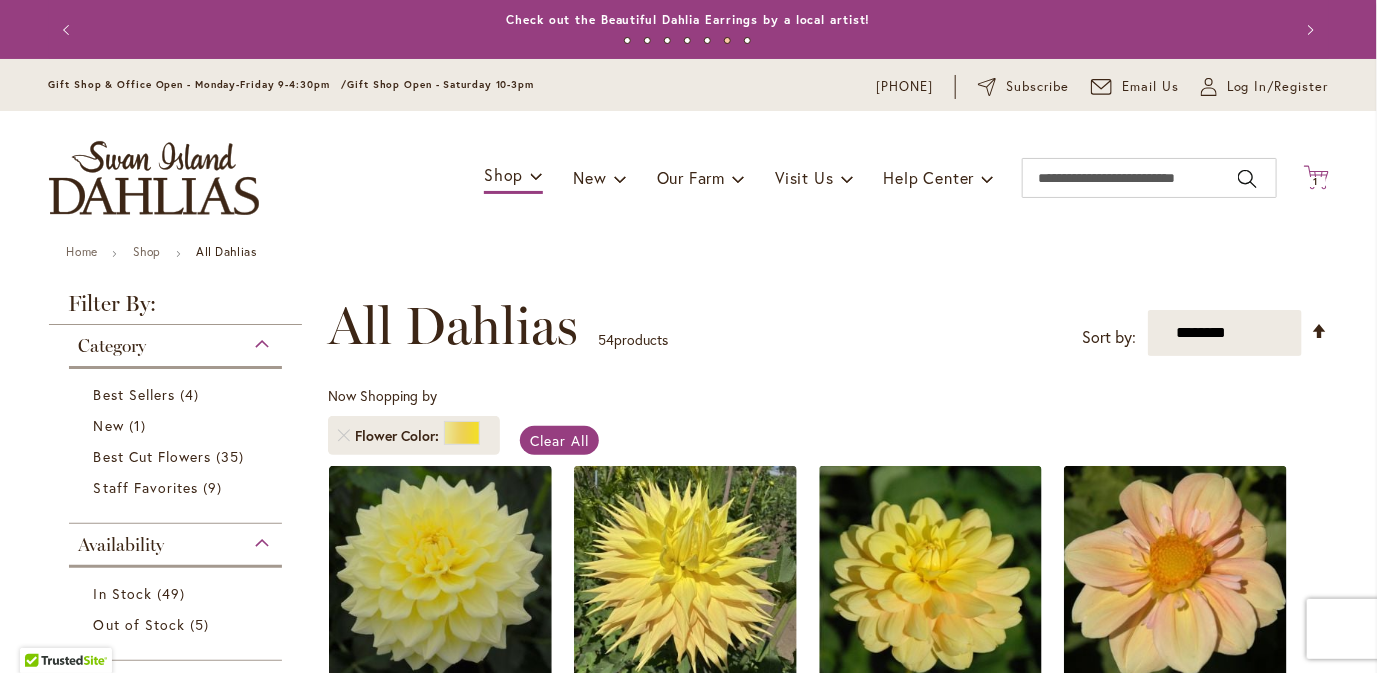 click on "1" at bounding box center (1316, 181) 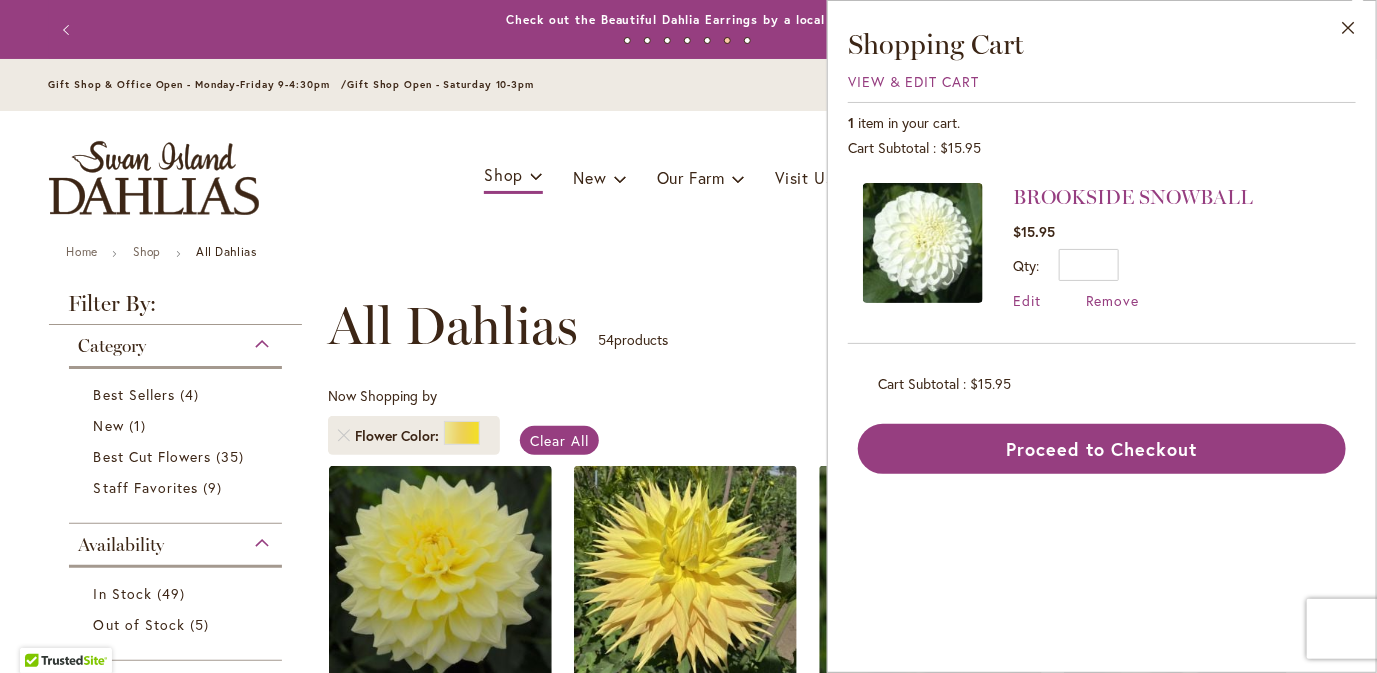 click on "Home
Shop
All Dahlias" at bounding box center [689, 254] 